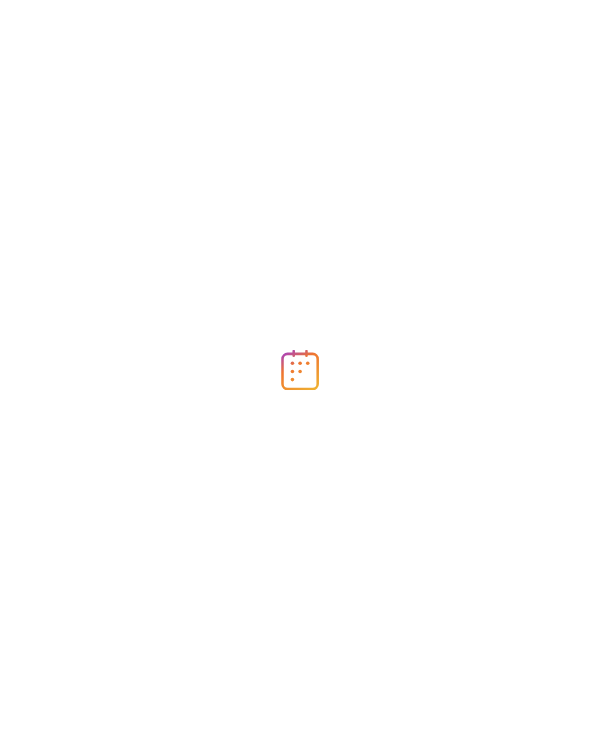 scroll, scrollTop: 0, scrollLeft: 0, axis: both 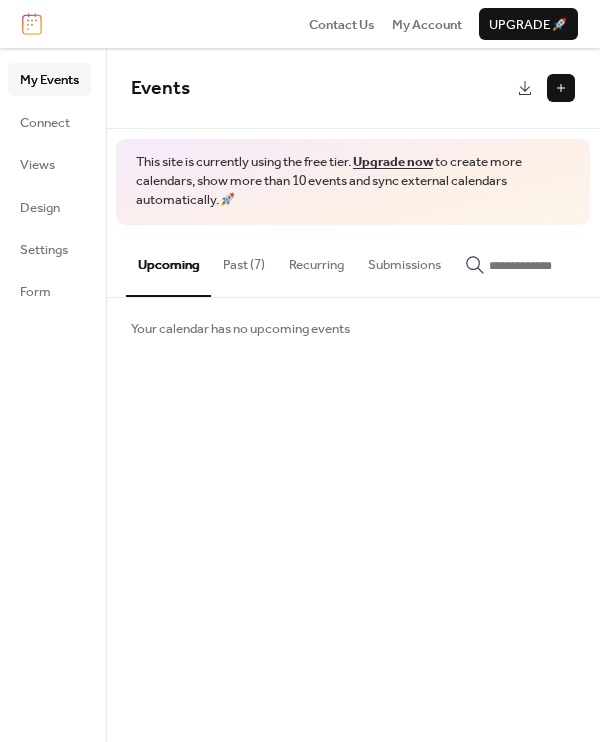 click on "Past (7)" at bounding box center [244, 260] 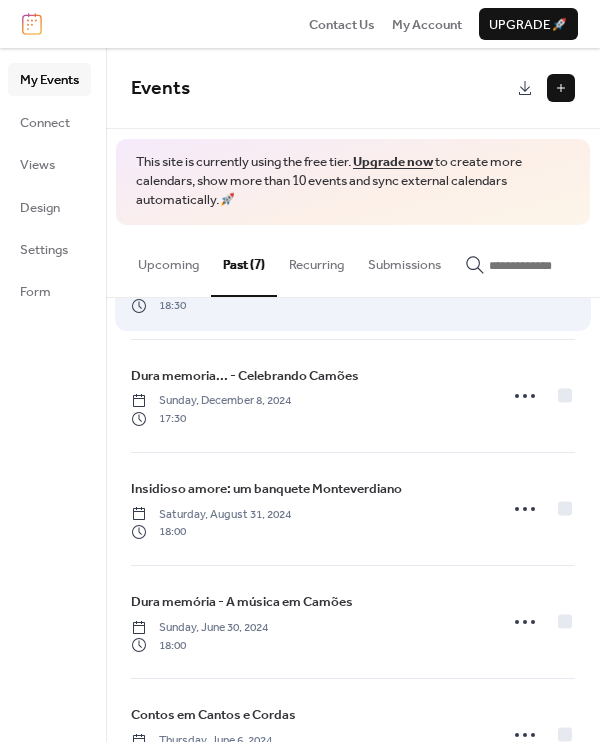 scroll, scrollTop: 103, scrollLeft: 0, axis: vertical 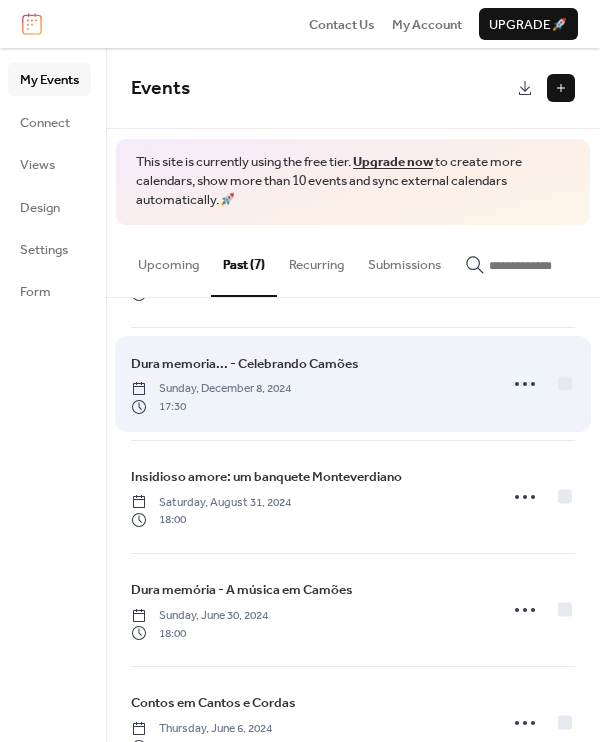 click on "Sunday, December 8, 2024" at bounding box center (211, 389) 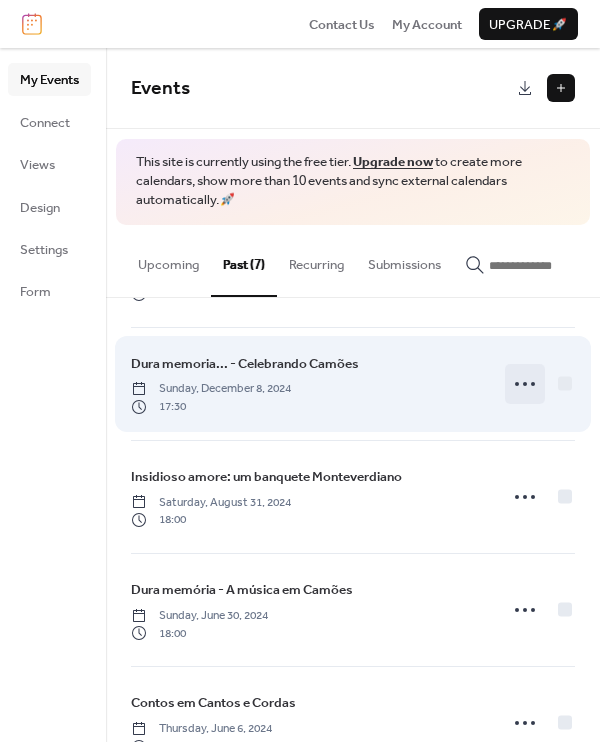 click 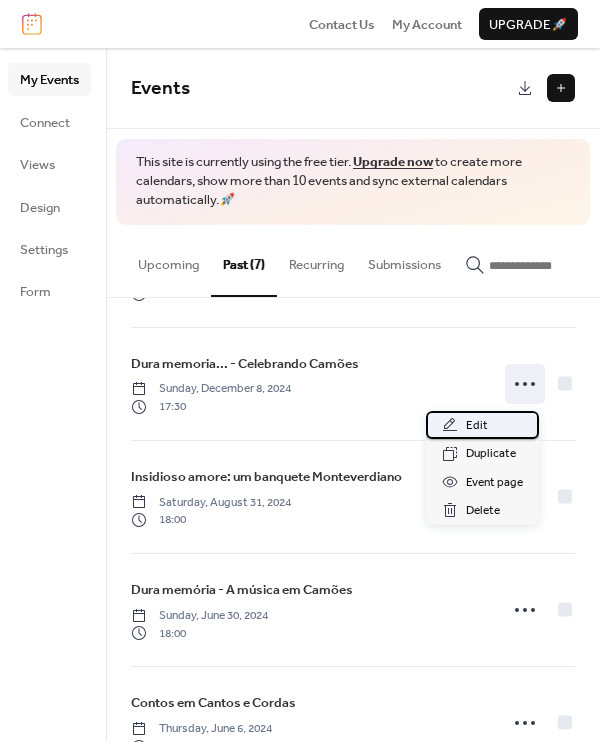click on "Edit" at bounding box center [477, 426] 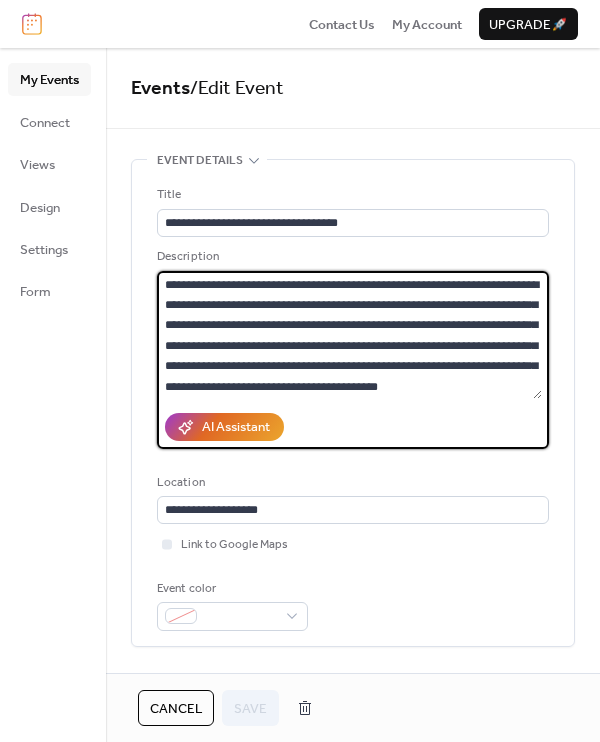 click on "**********" at bounding box center [349, 335] 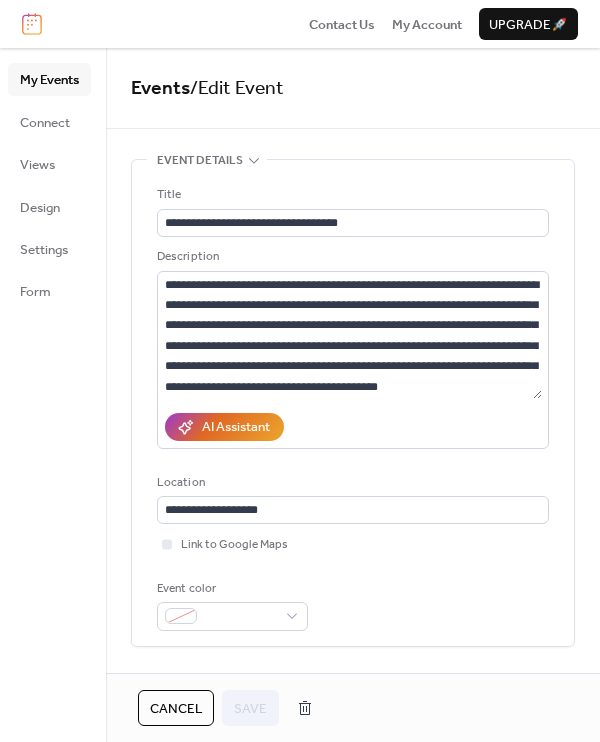 click on "Cancel" at bounding box center [176, 709] 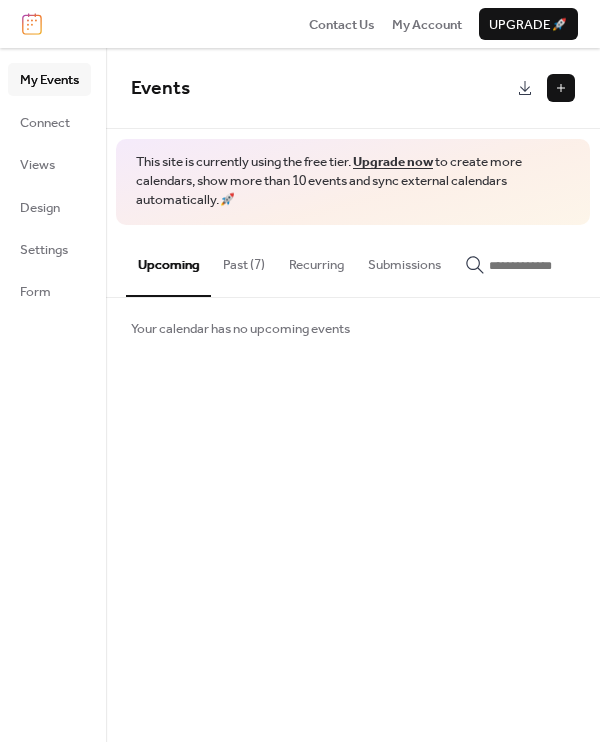 click on "My Events" at bounding box center (49, 80) 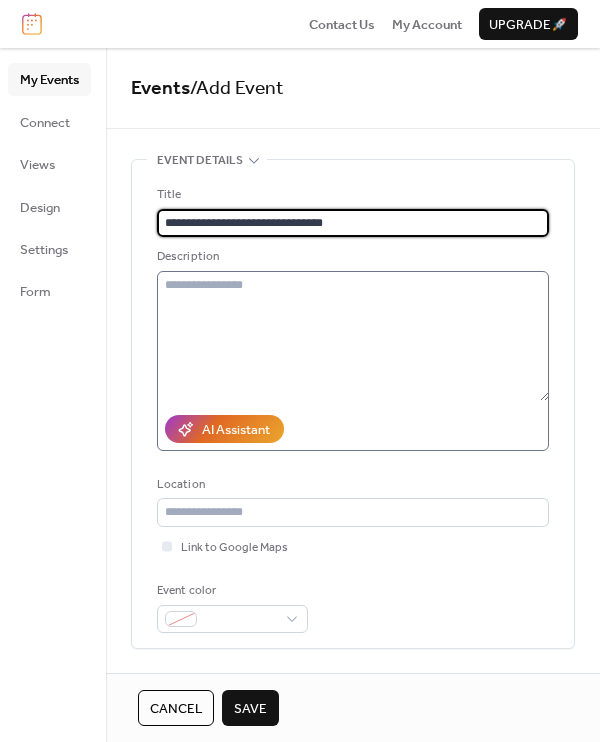 type on "**********" 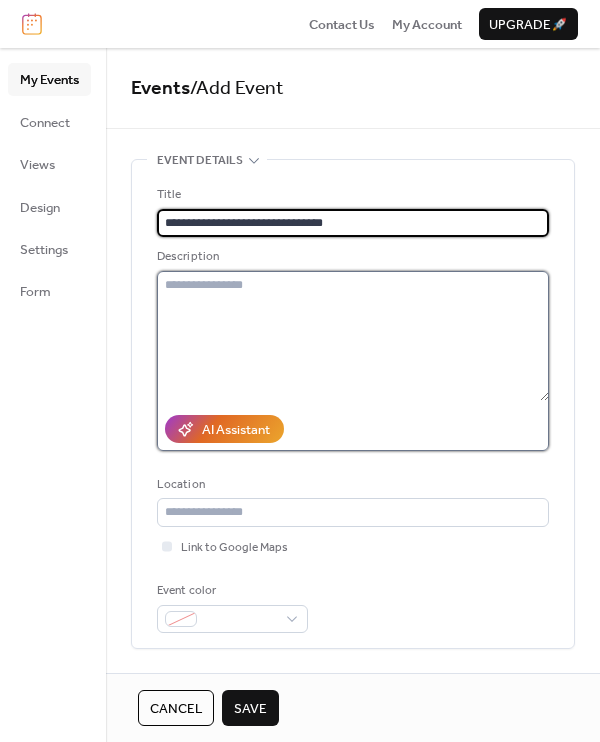click at bounding box center (353, 336) 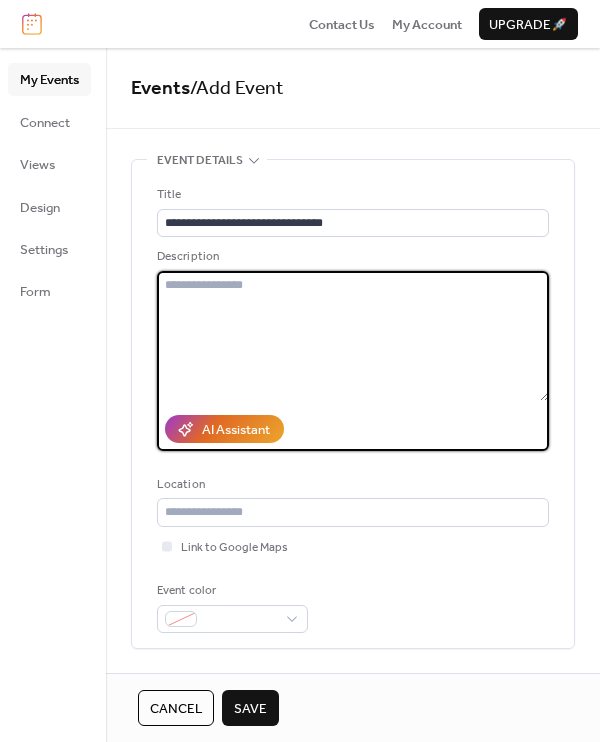 paste on "**********" 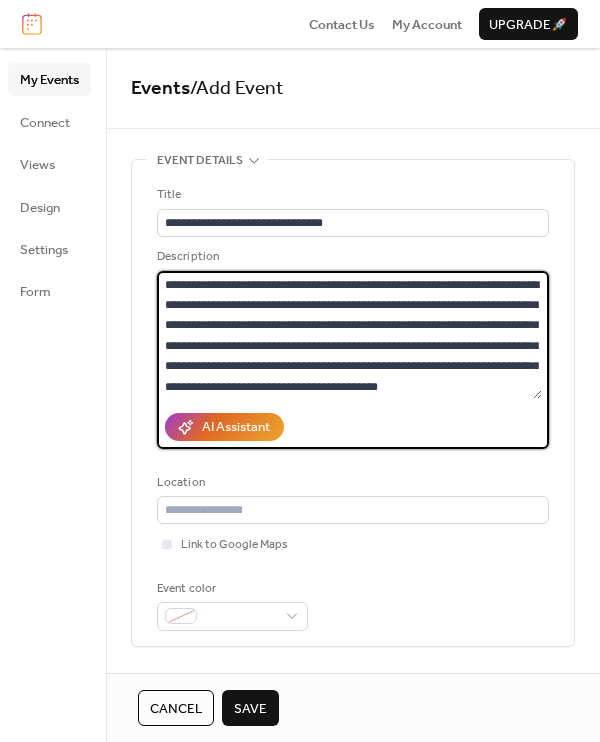 scroll, scrollTop: 0, scrollLeft: 0, axis: both 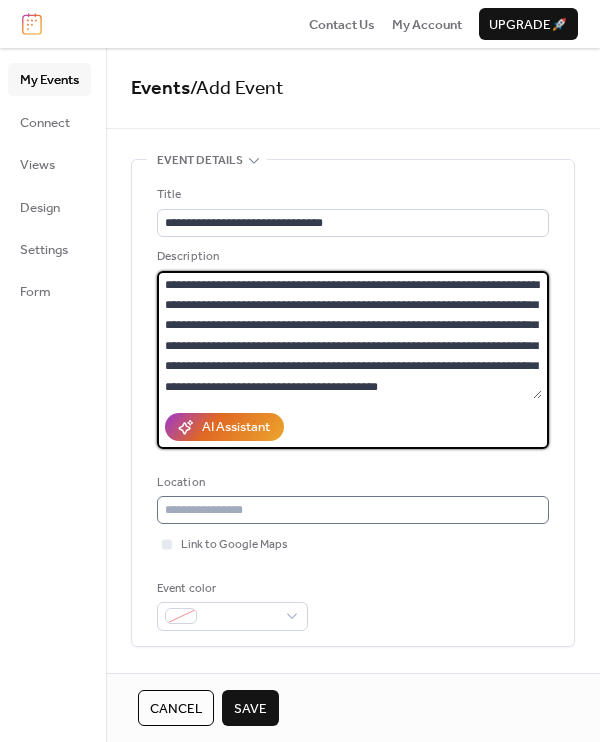type on "**********" 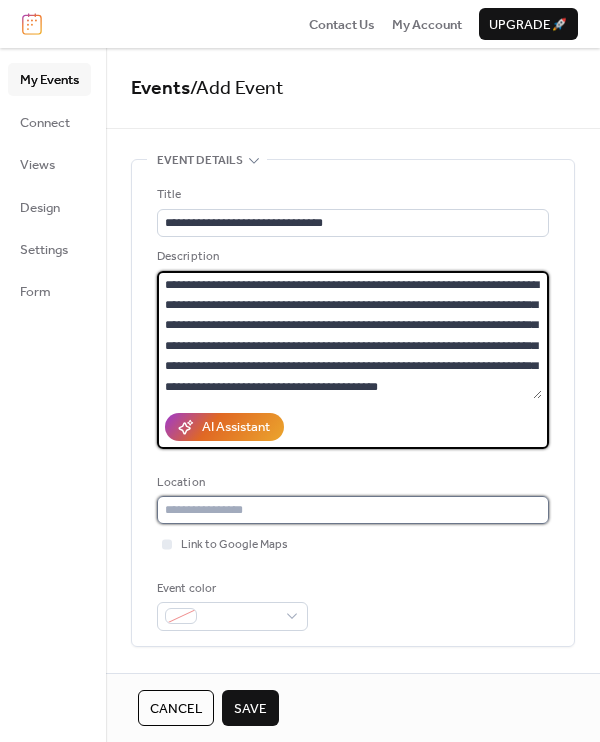 click at bounding box center (353, 510) 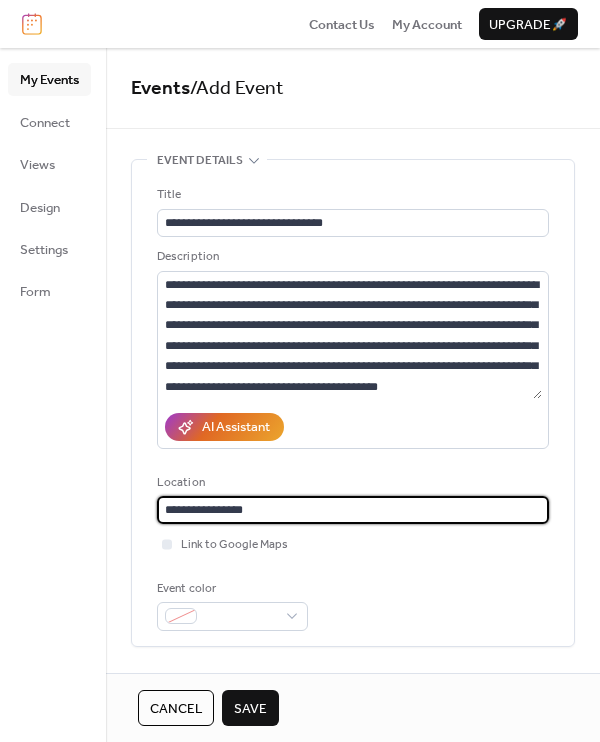 drag, startPoint x: 218, startPoint y: 515, endPoint x: 266, endPoint y: 514, distance: 48.010414 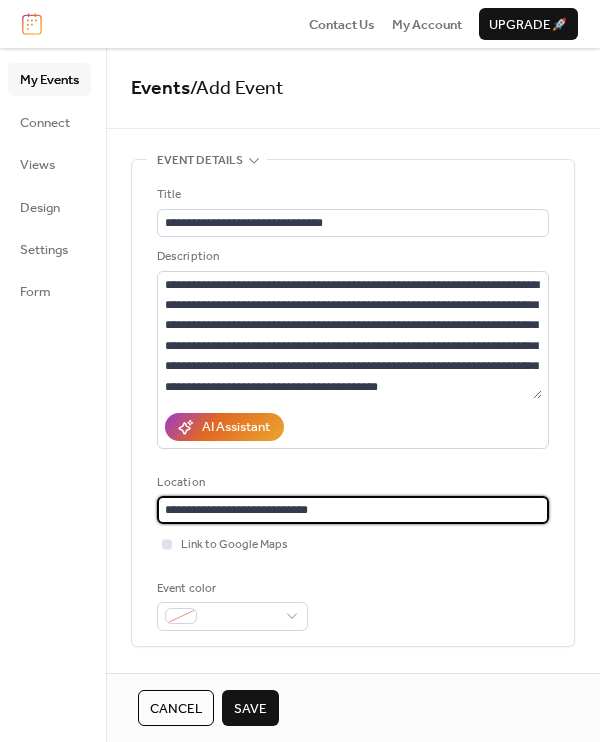 type on "**********" 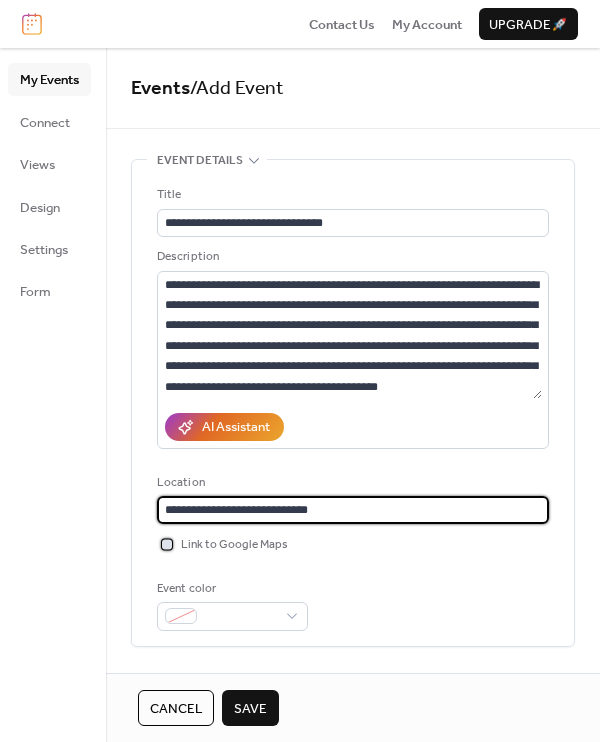 click at bounding box center [167, 544] 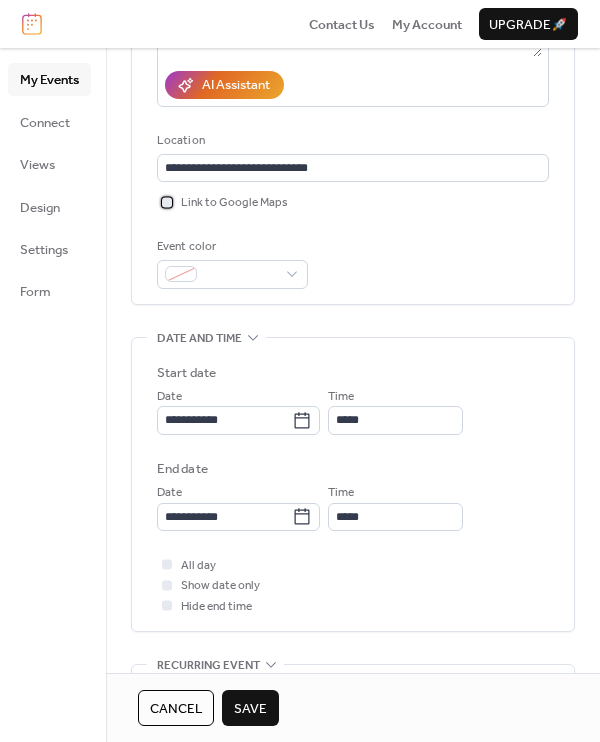 scroll, scrollTop: 344, scrollLeft: 0, axis: vertical 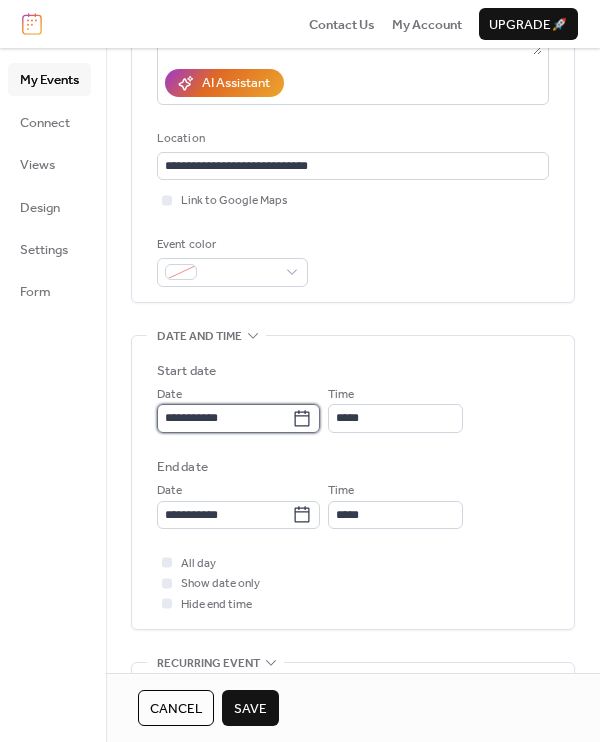 click on "**********" at bounding box center [224, 418] 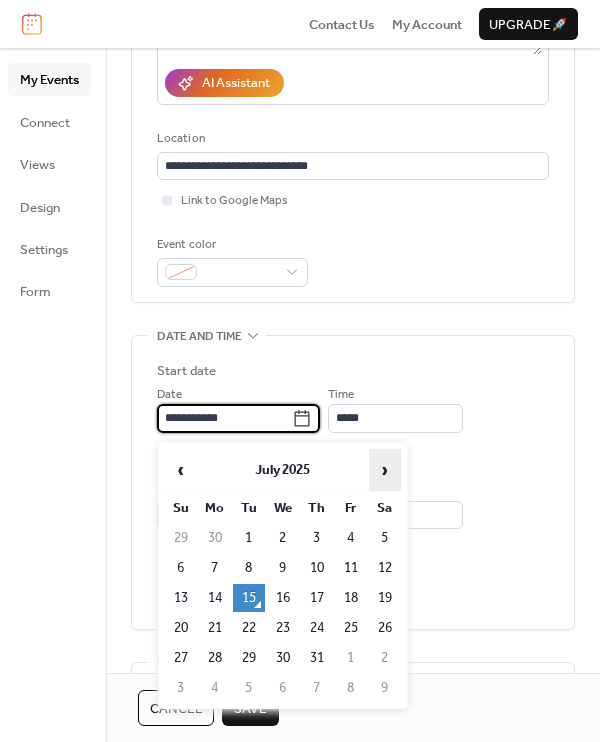 click on "›" at bounding box center [385, 470] 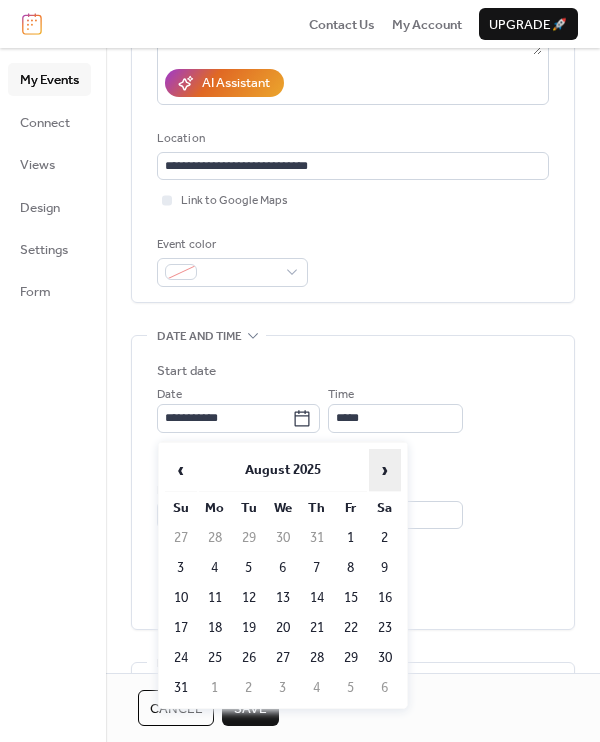 click on "›" at bounding box center (385, 470) 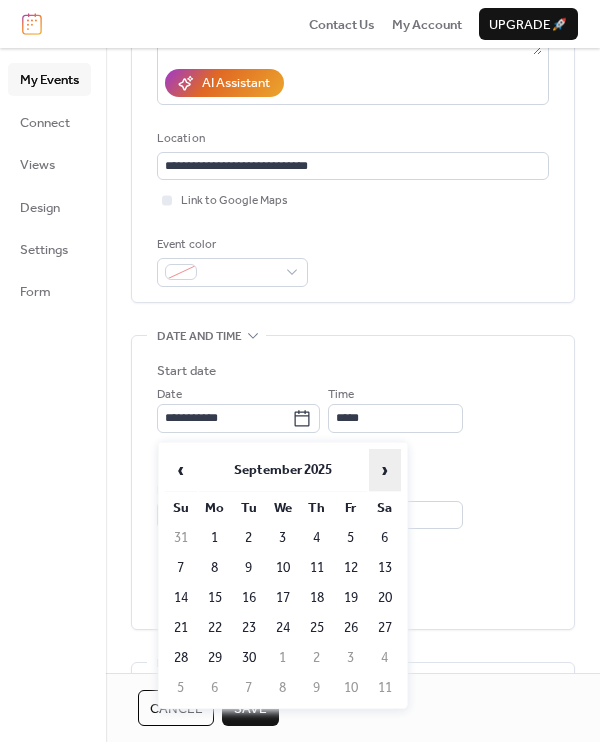 click on "›" at bounding box center [385, 470] 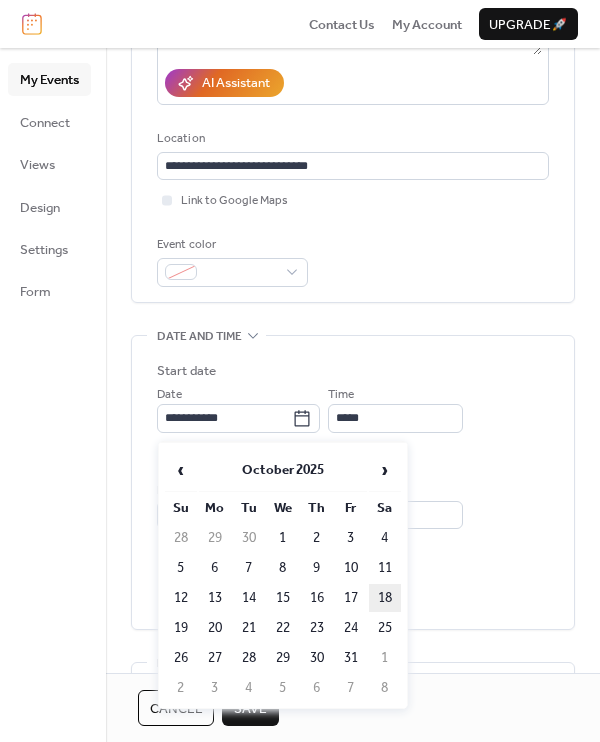 click on "18" at bounding box center (385, 598) 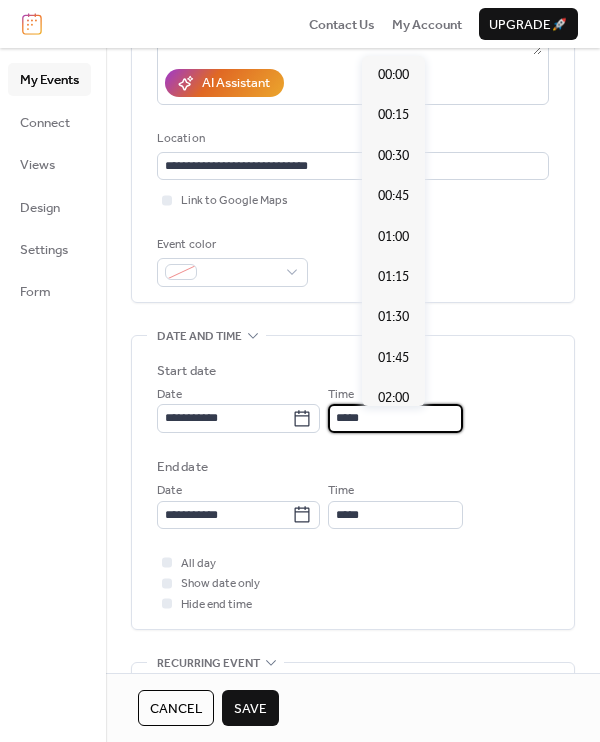 click on "*****" at bounding box center [395, 418] 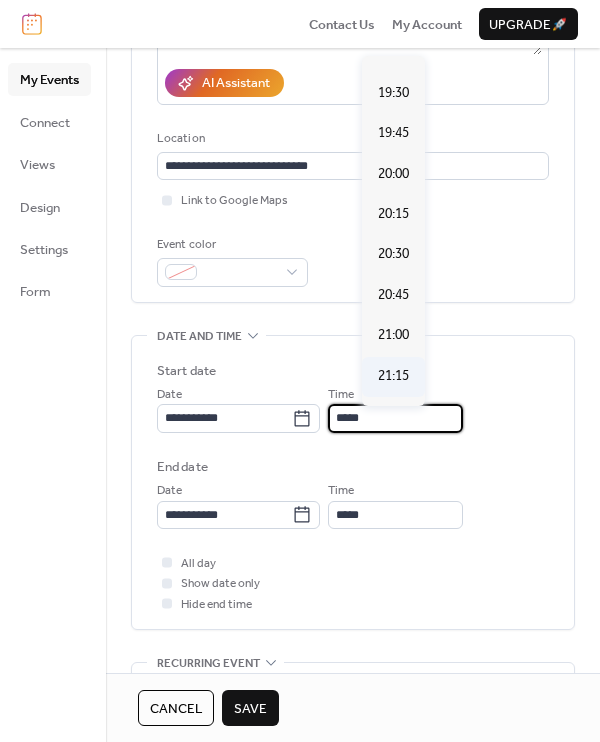 scroll, scrollTop: 3135, scrollLeft: 0, axis: vertical 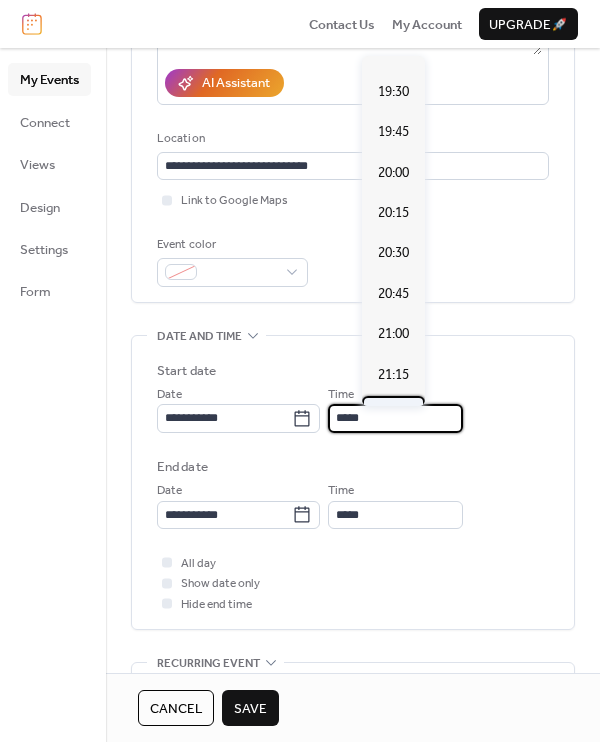 click on "21:30" at bounding box center [393, 415] 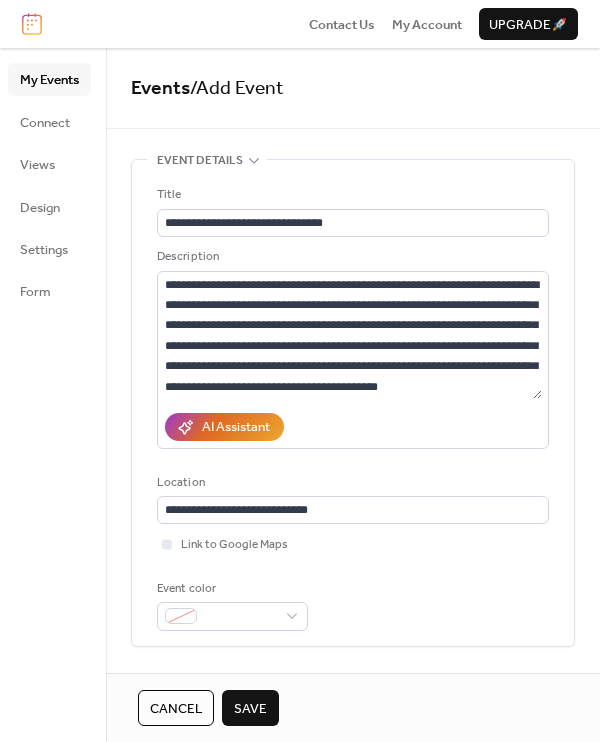 scroll, scrollTop: 0, scrollLeft: 0, axis: both 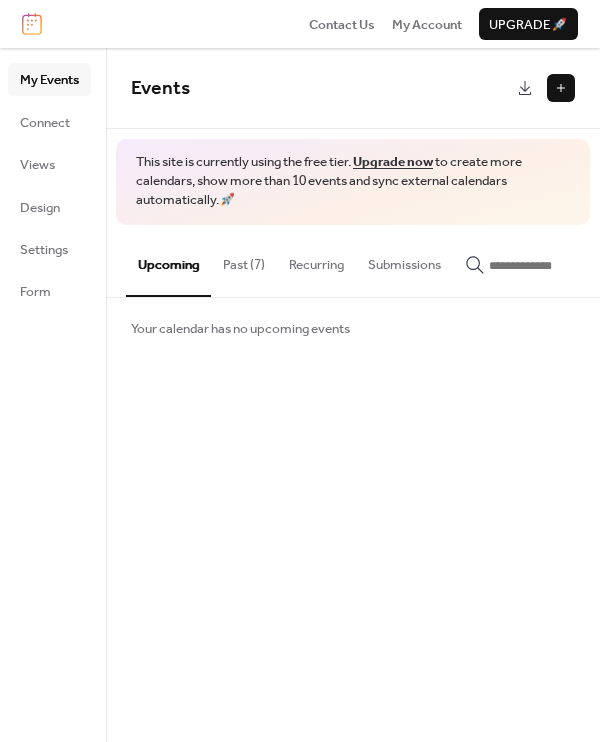 click at bounding box center (561, 88) 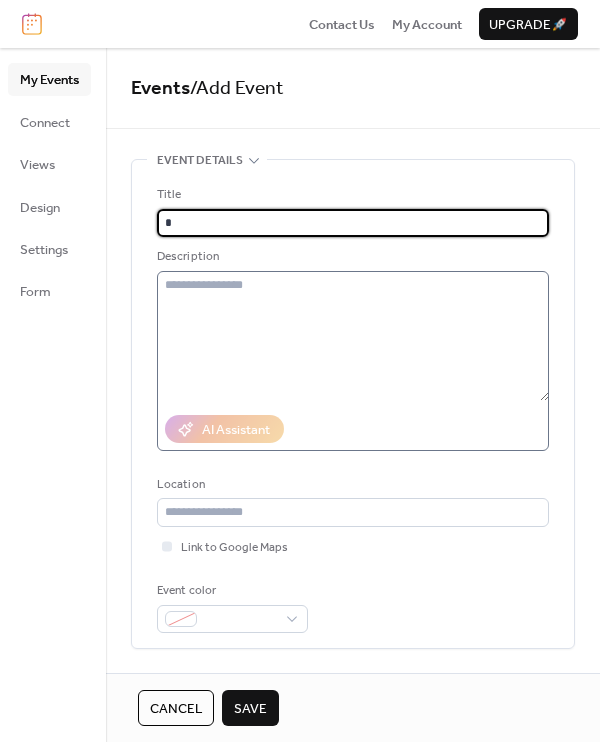 scroll, scrollTop: 20, scrollLeft: 0, axis: vertical 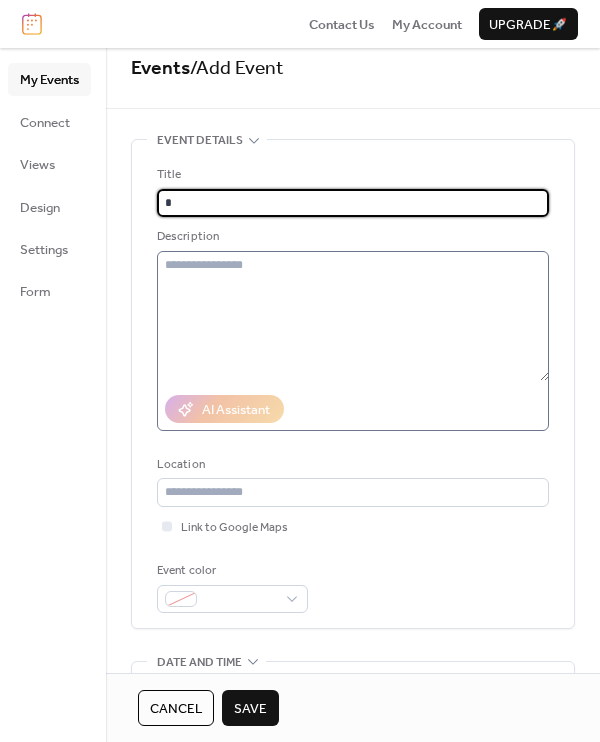 type on "*" 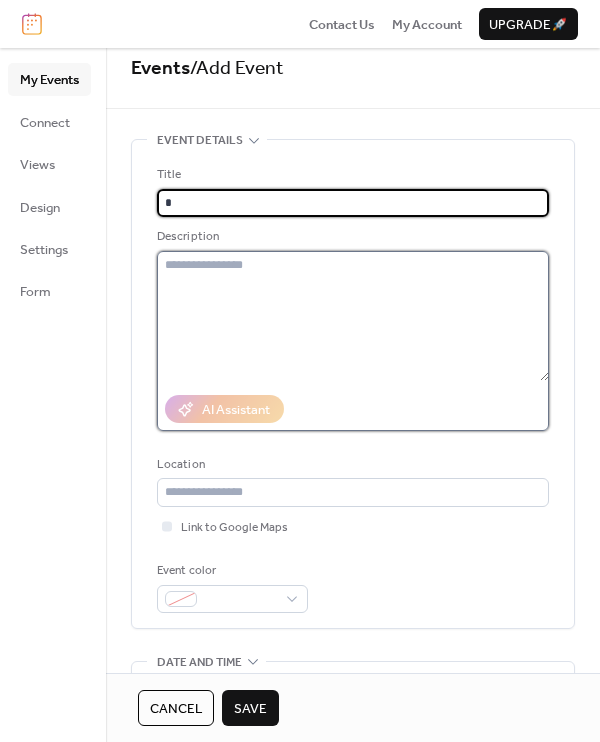 click at bounding box center [353, 316] 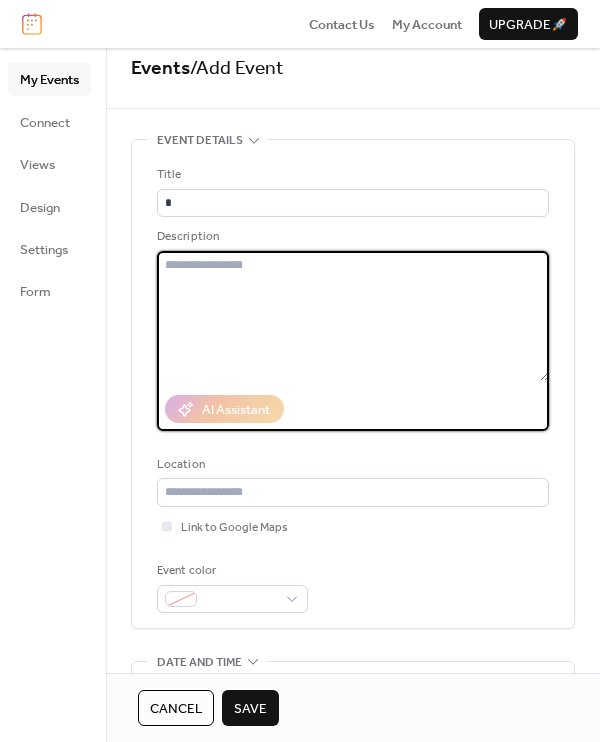 paste on "**********" 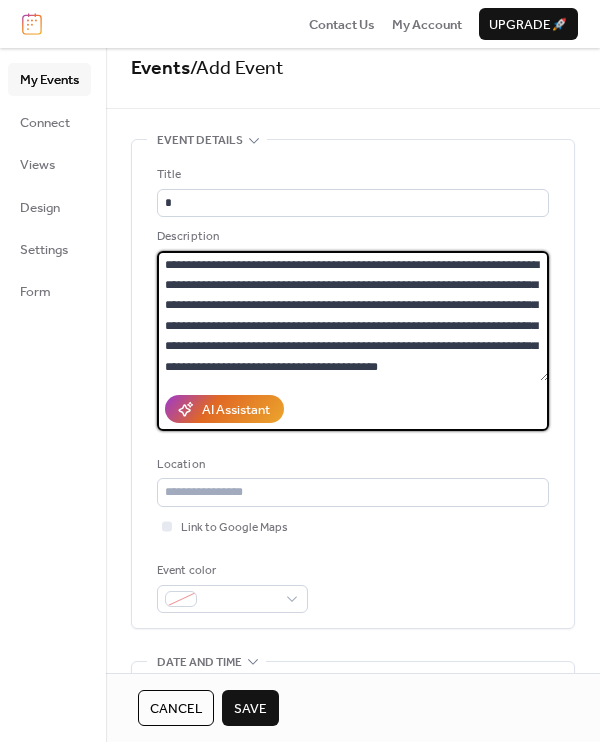 scroll, scrollTop: 80, scrollLeft: 0, axis: vertical 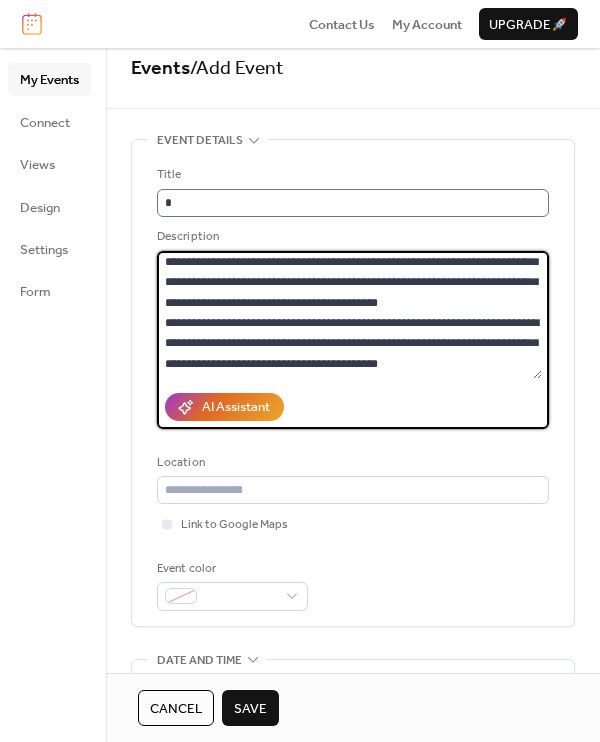 type on "**********" 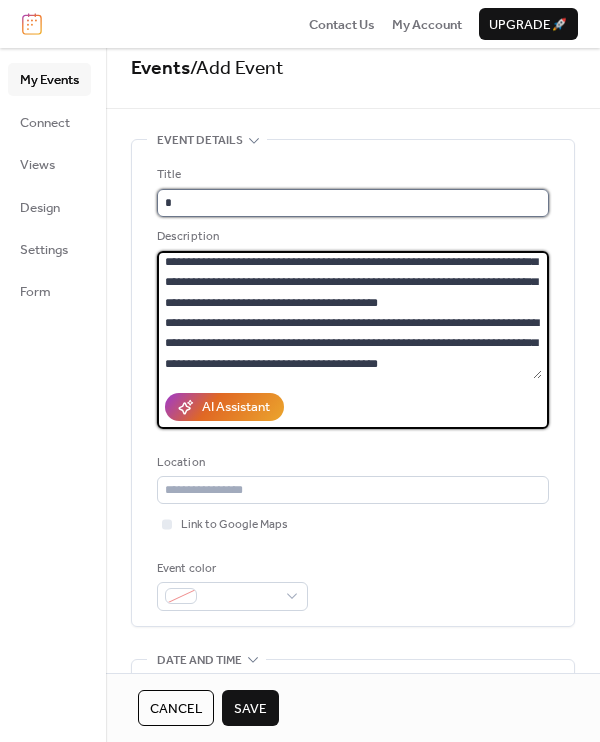 click on "*" at bounding box center [353, 203] 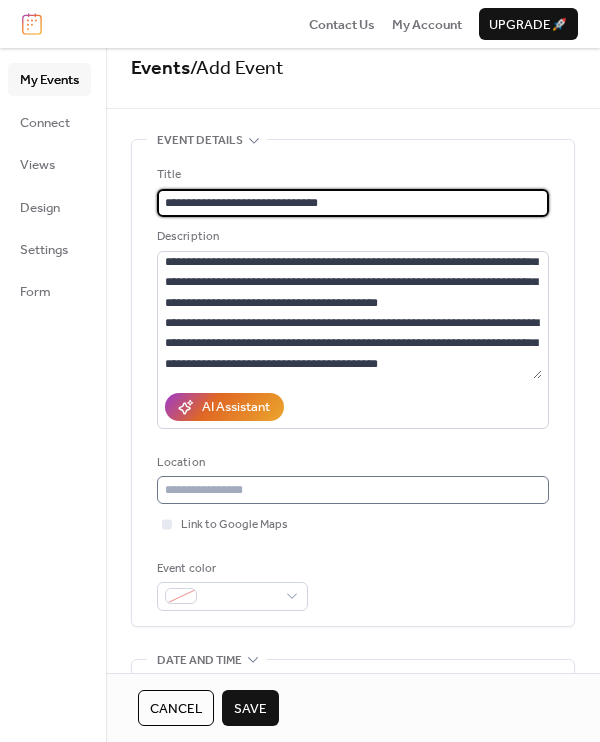 type on "**********" 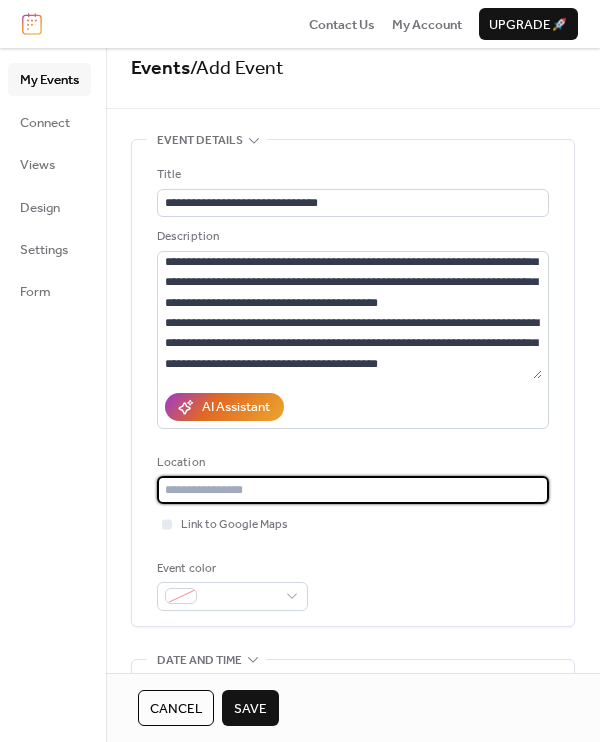 click at bounding box center [353, 490] 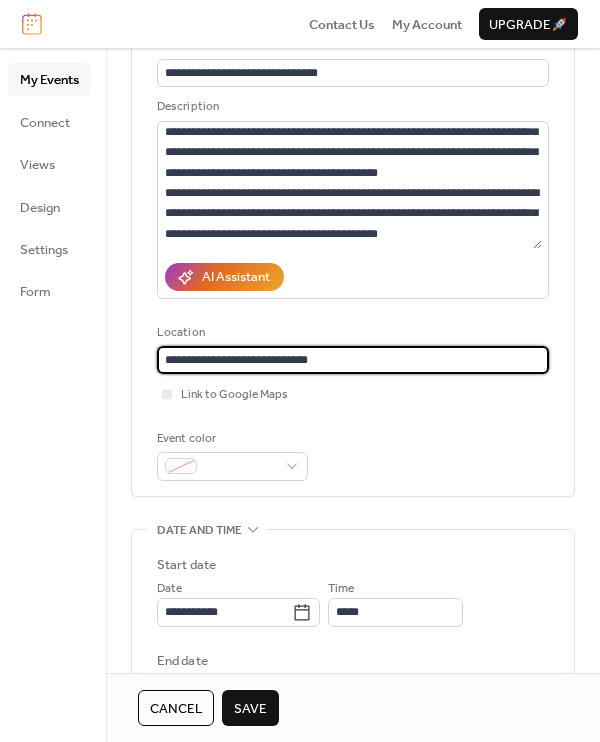 scroll, scrollTop: 161, scrollLeft: 0, axis: vertical 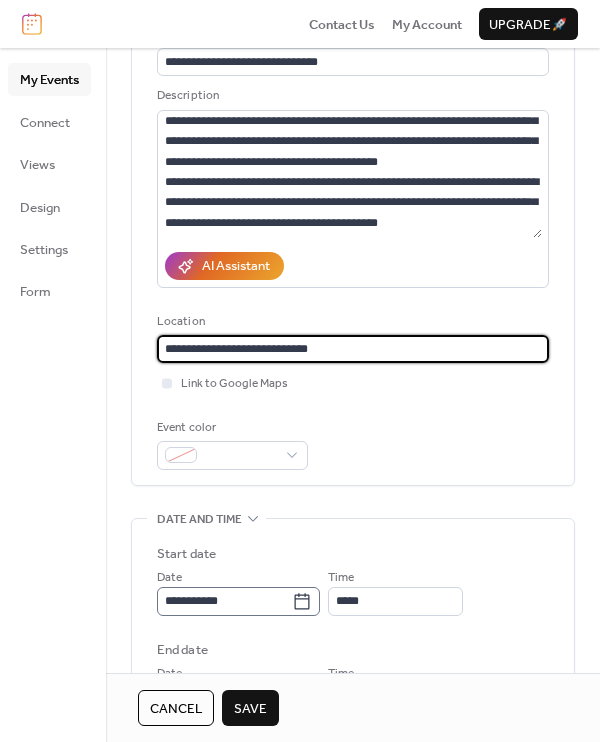 type on "**********" 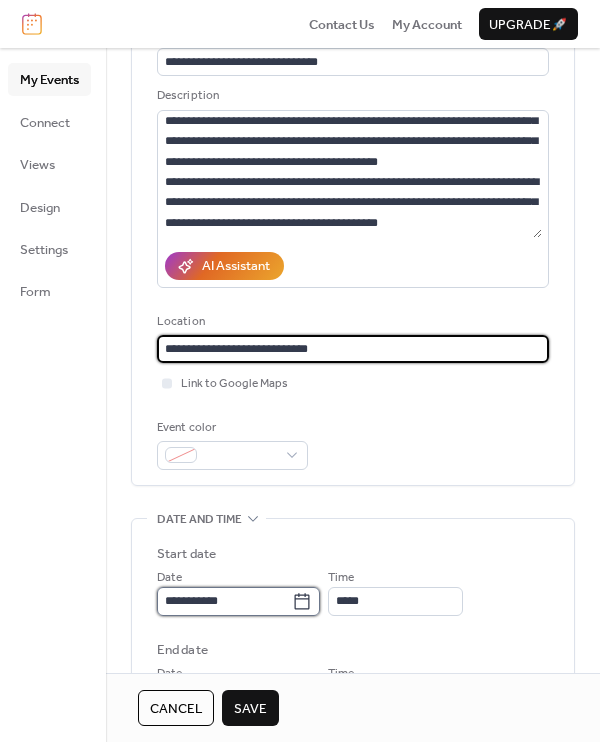 click on "**********" at bounding box center (224, 601) 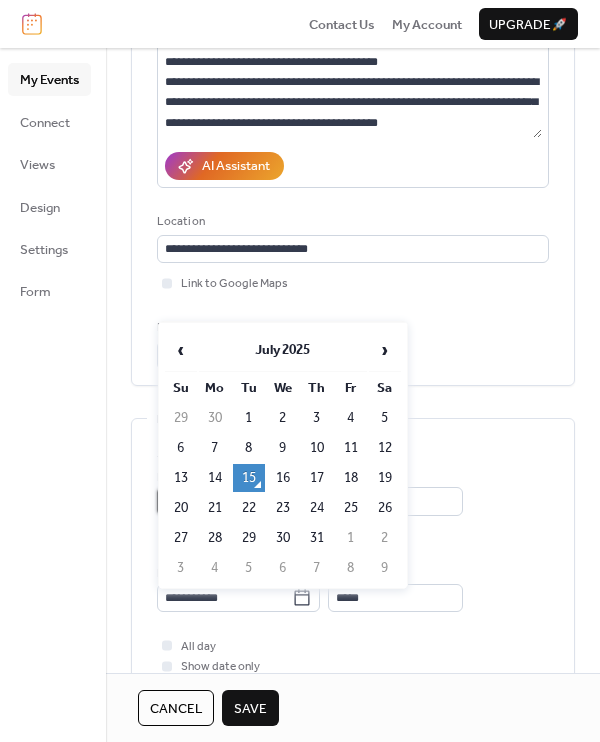 scroll, scrollTop: 298, scrollLeft: 0, axis: vertical 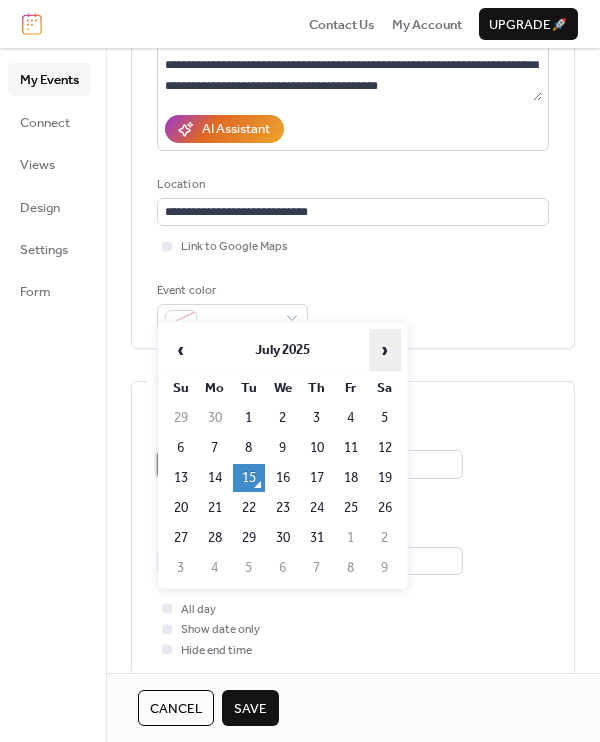 click on "›" at bounding box center (385, 350) 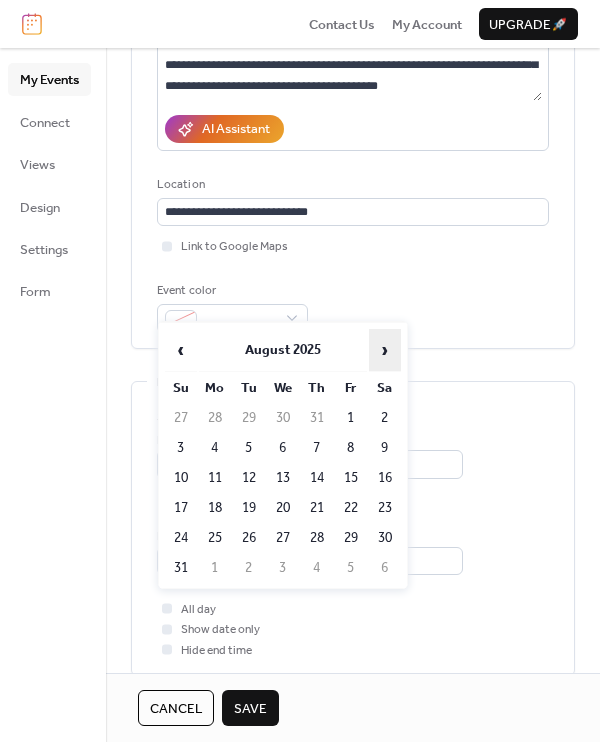 click on "›" at bounding box center (385, 350) 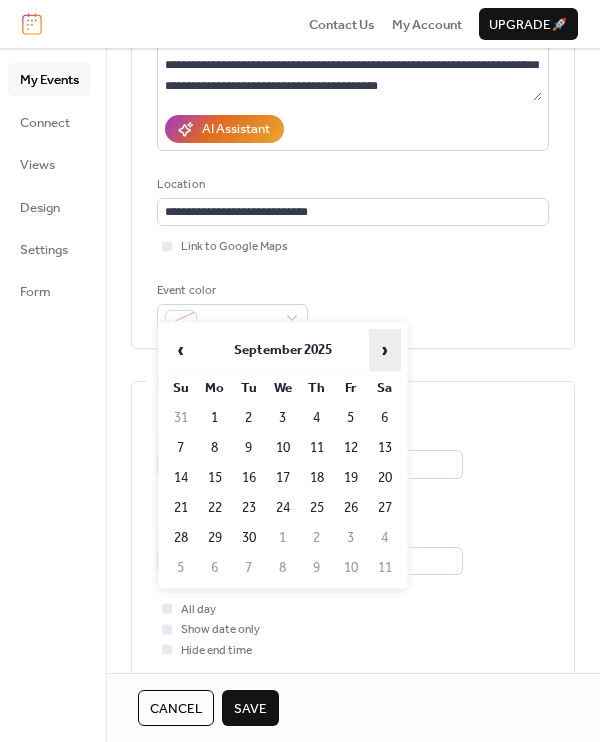 click on "›" at bounding box center [385, 350] 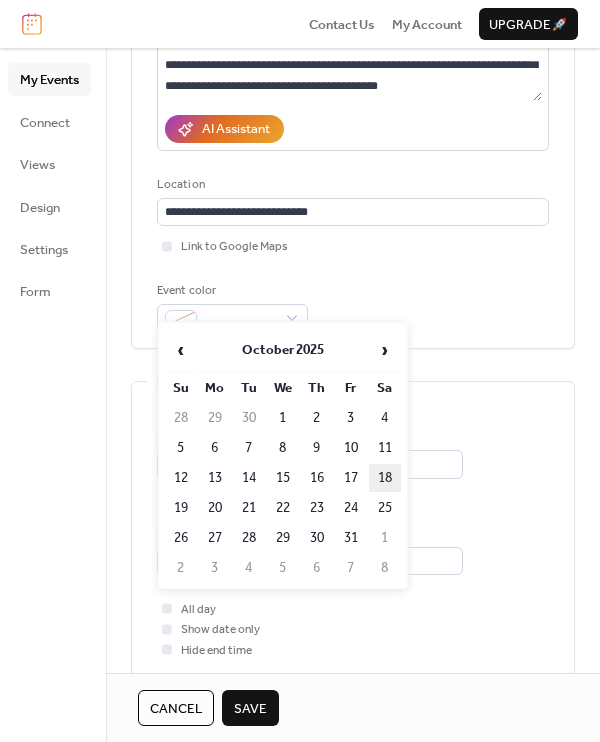 click on "18" at bounding box center (385, 478) 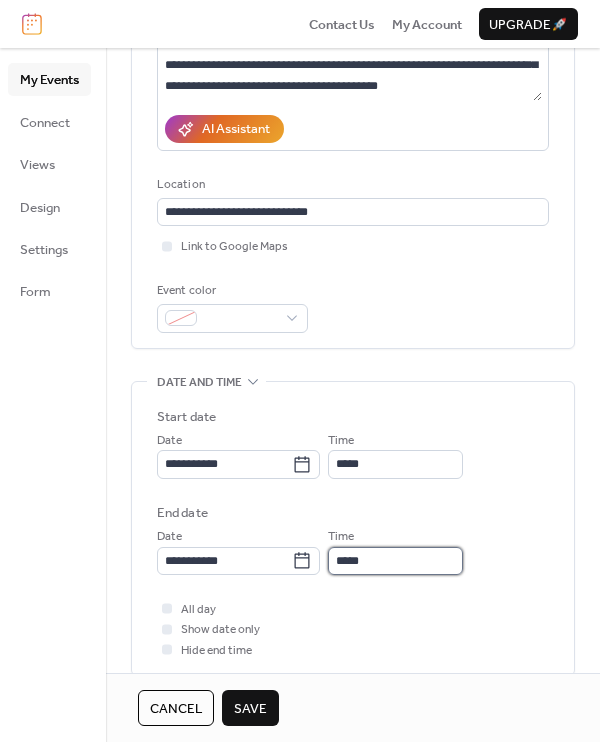 click on "*****" at bounding box center (395, 561) 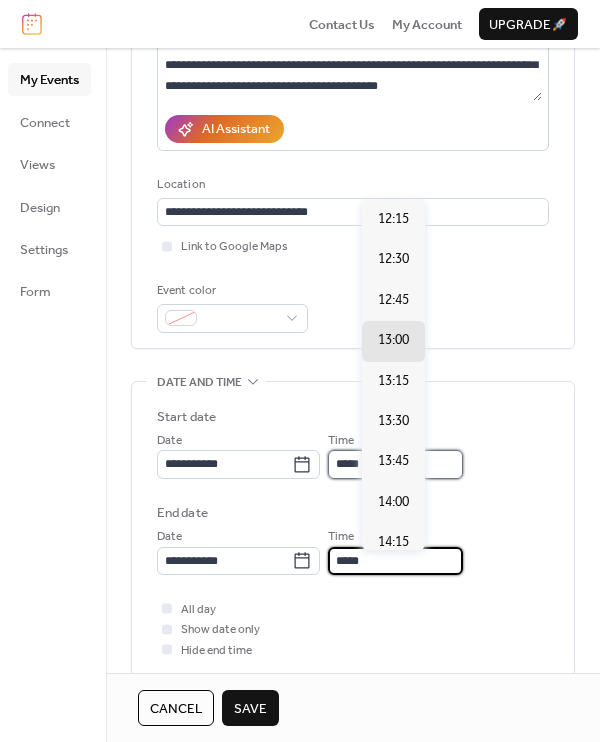 click on "*****" at bounding box center (395, 464) 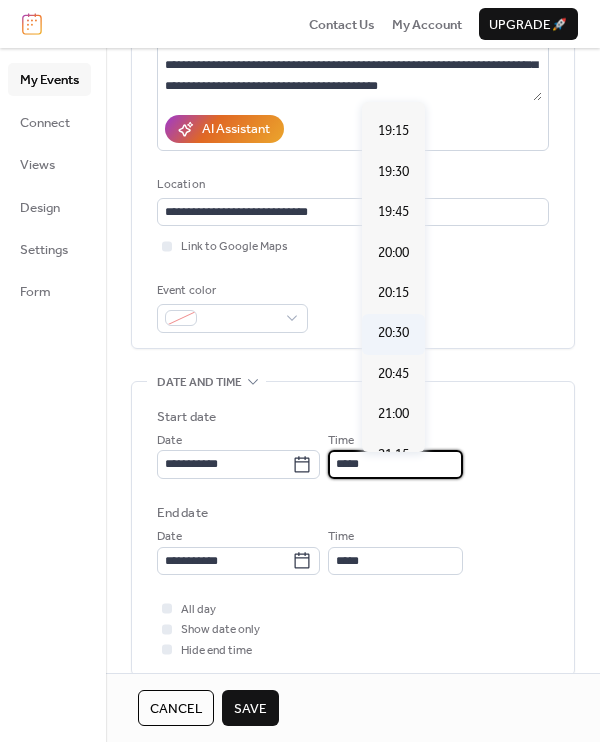scroll, scrollTop: 3103, scrollLeft: 0, axis: vertical 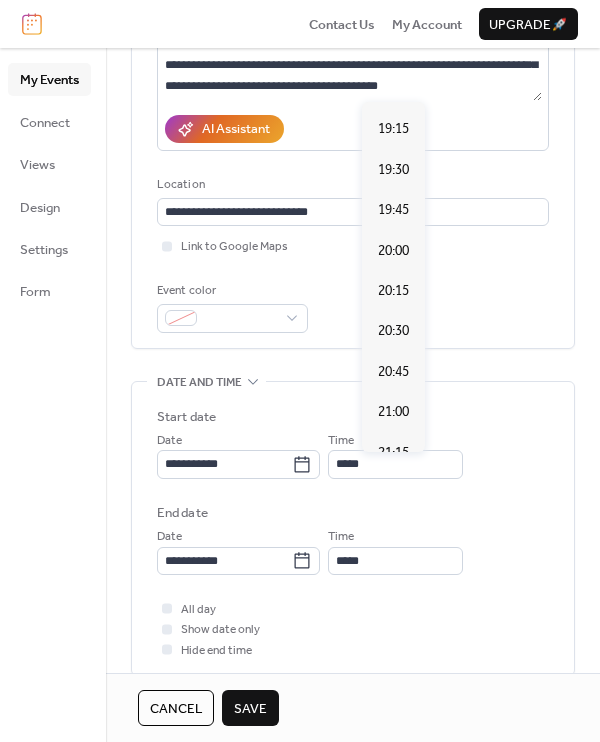 click on "21:30" at bounding box center (393, 493) 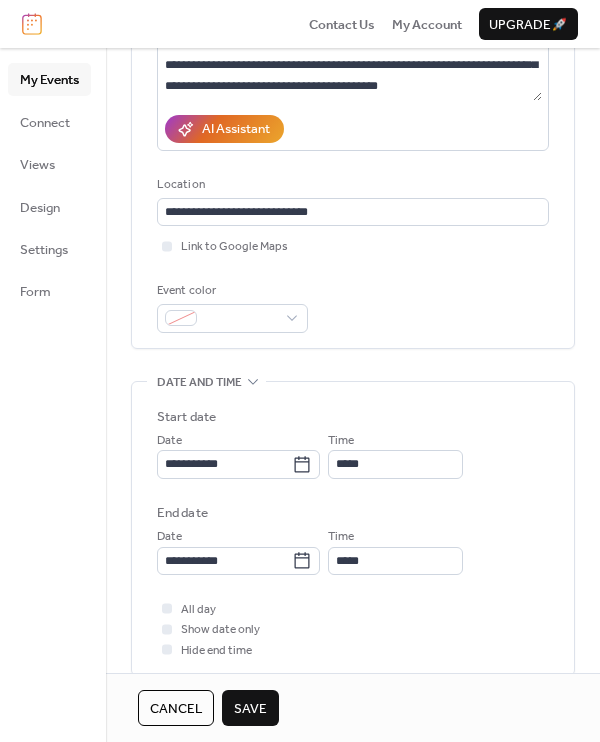 click on "Start date" at bounding box center (353, 417) 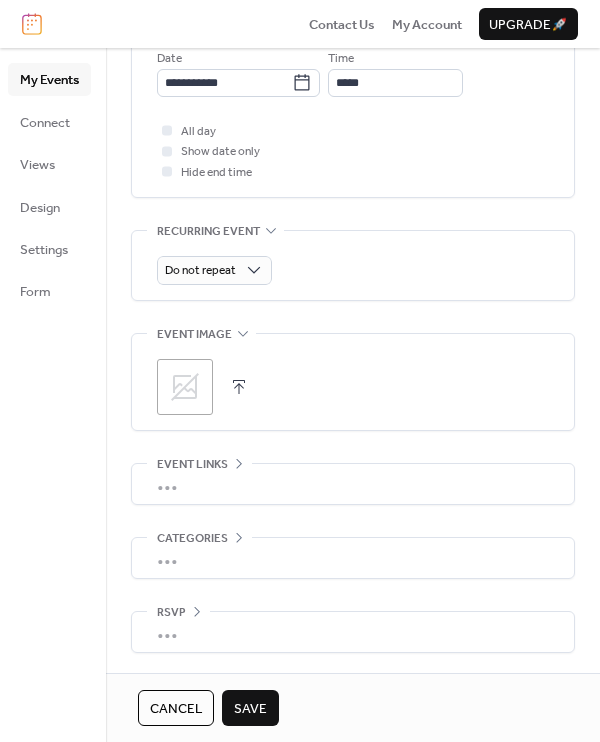 scroll, scrollTop: 780, scrollLeft: 0, axis: vertical 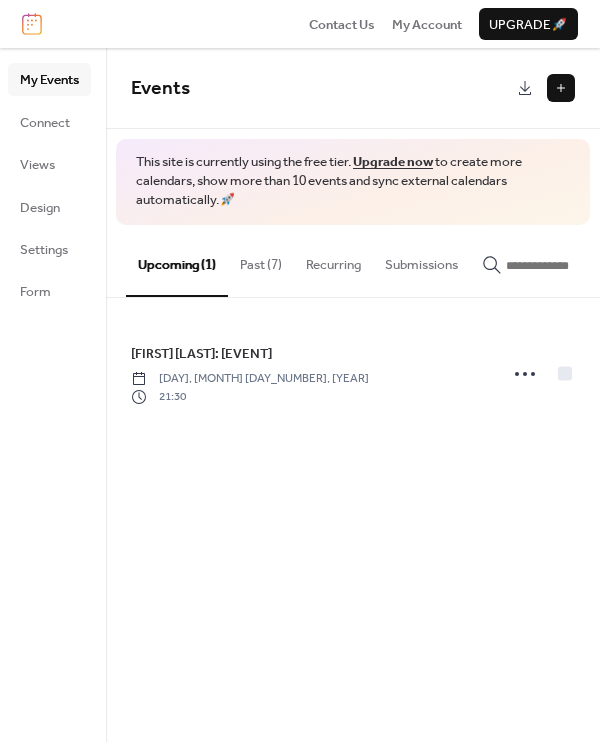 click at bounding box center [561, 88] 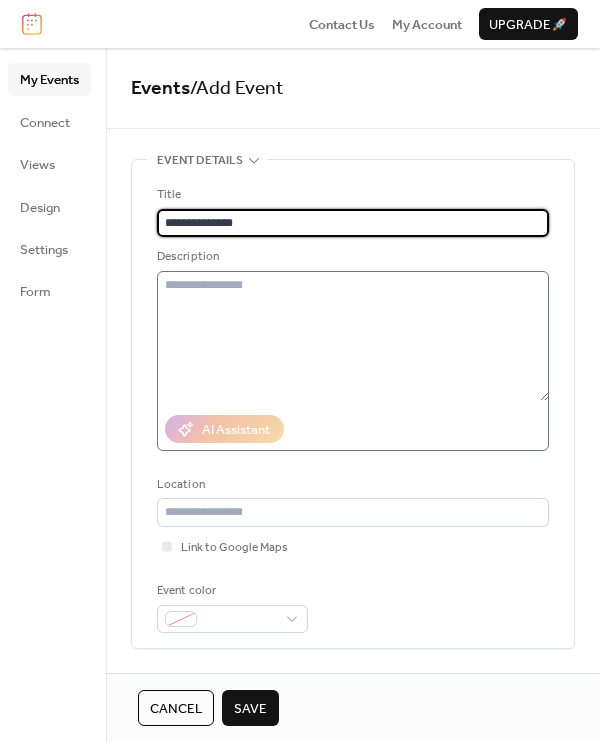type on "**********" 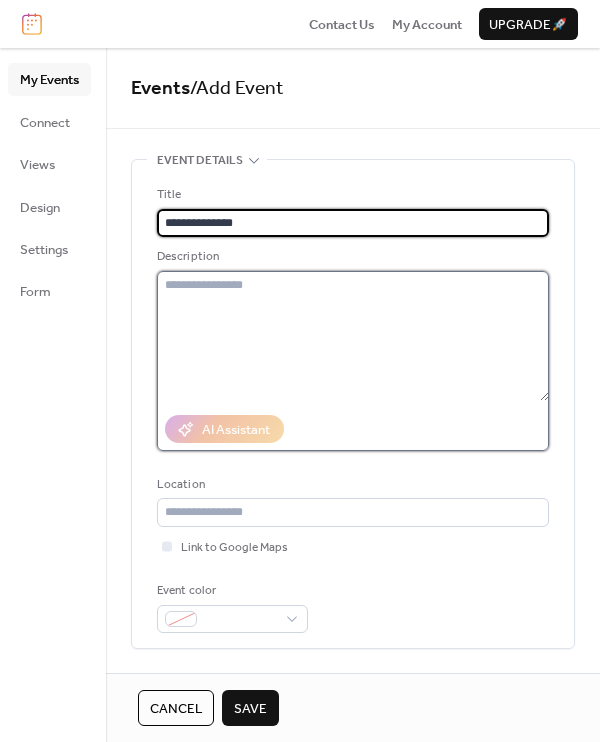 click at bounding box center (353, 336) 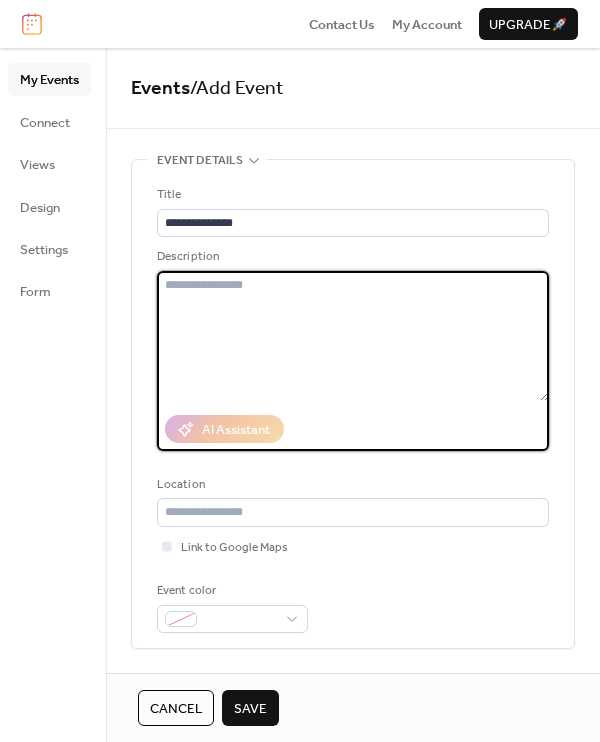 paste on "**********" 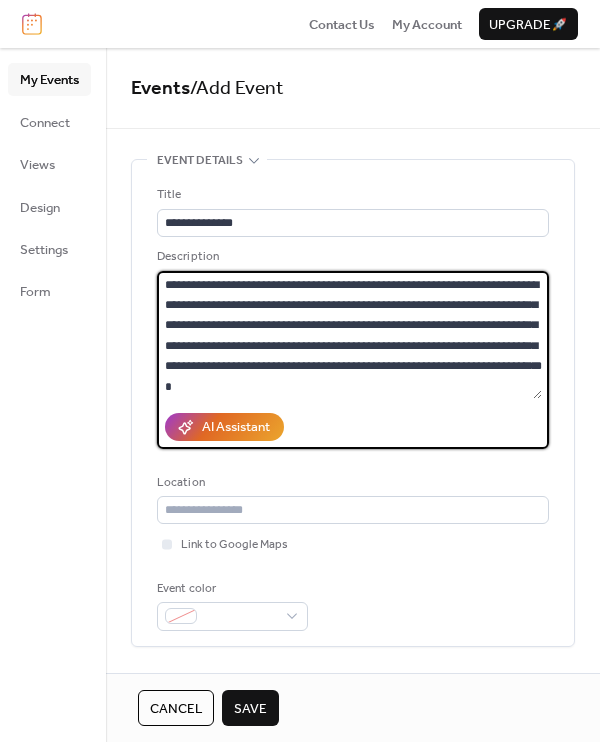 scroll, scrollTop: 80, scrollLeft: 0, axis: vertical 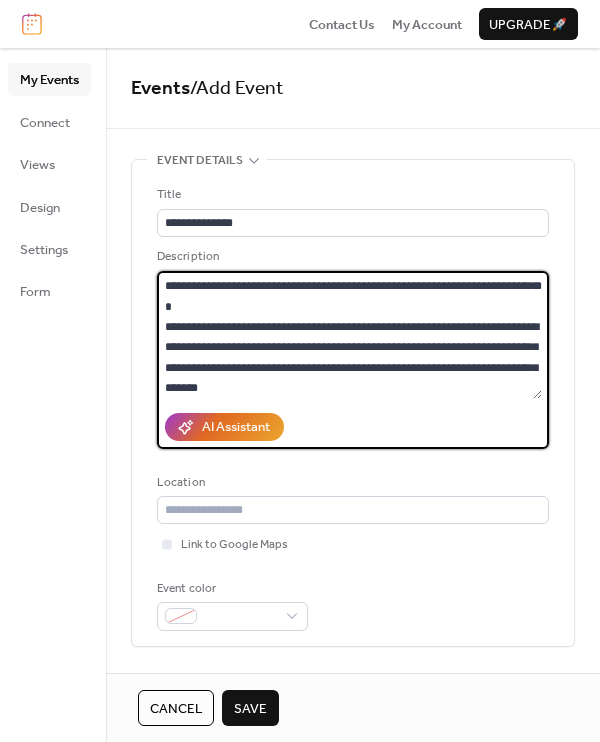 click on "**********" at bounding box center (349, 335) 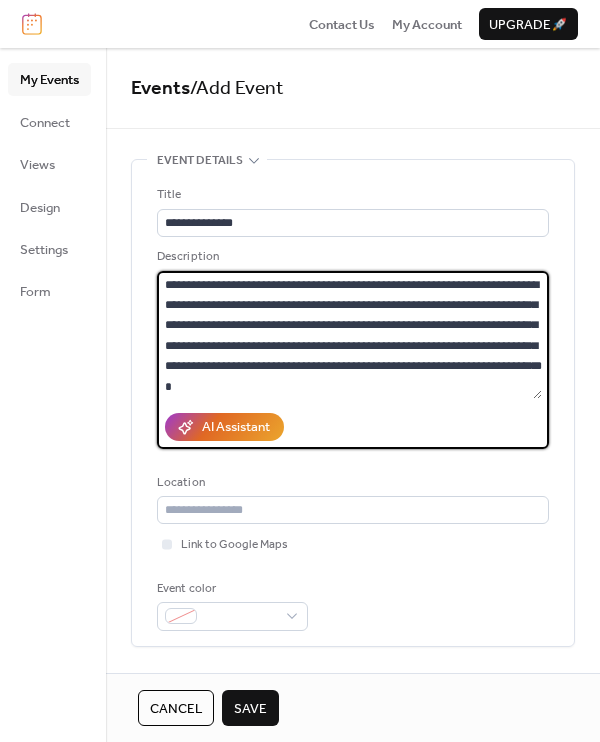 scroll, scrollTop: 0, scrollLeft: 0, axis: both 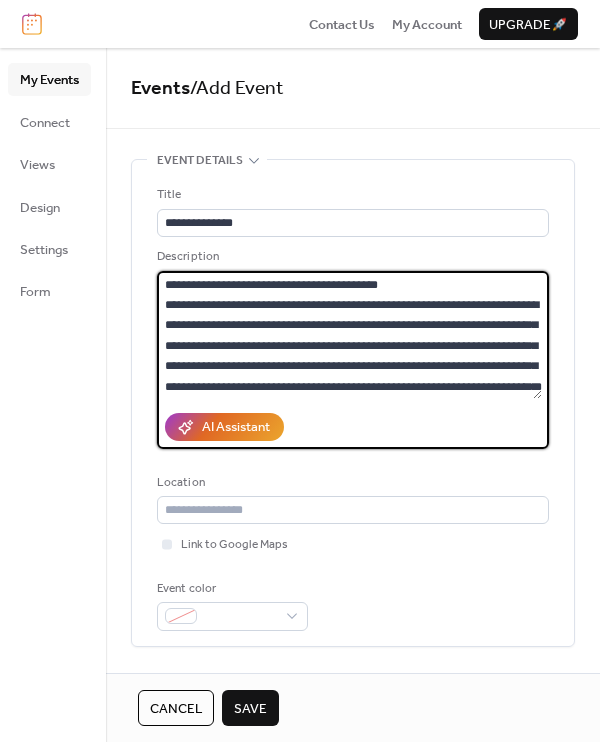 drag, startPoint x: 399, startPoint y: 282, endPoint x: 112, endPoint y: 281, distance: 287.00174 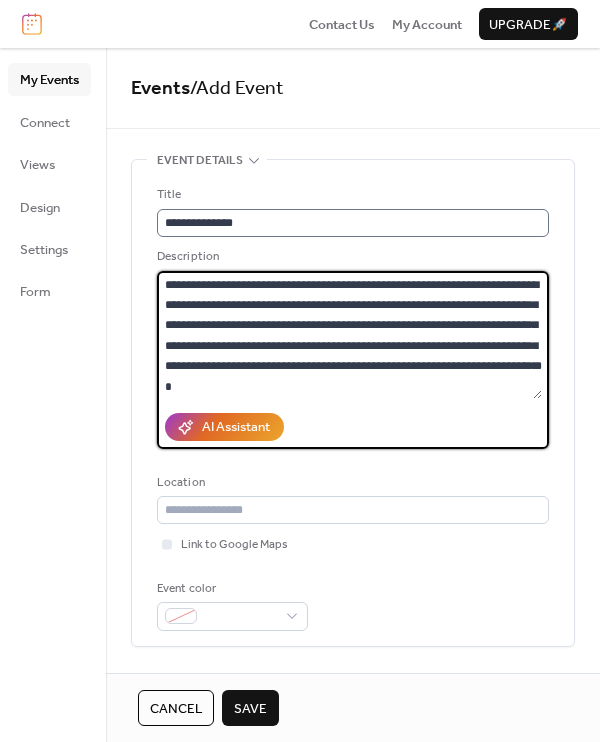 type on "**********" 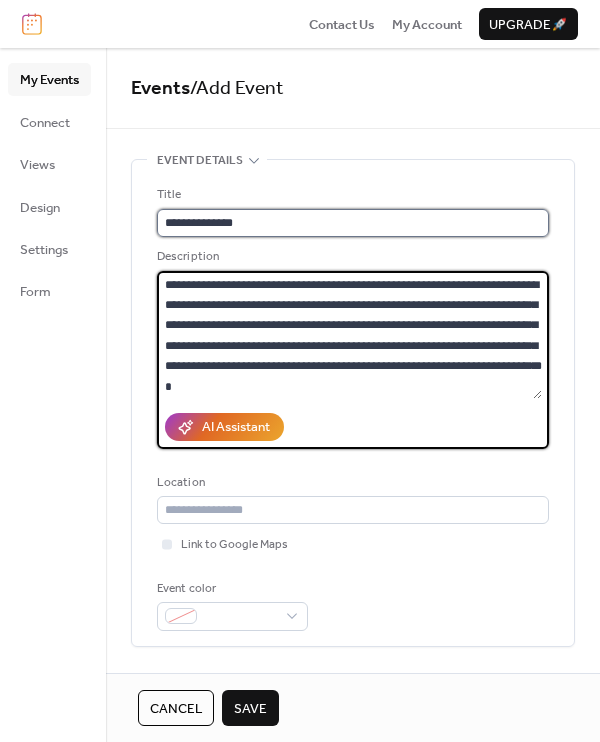 click on "**********" at bounding box center [353, 223] 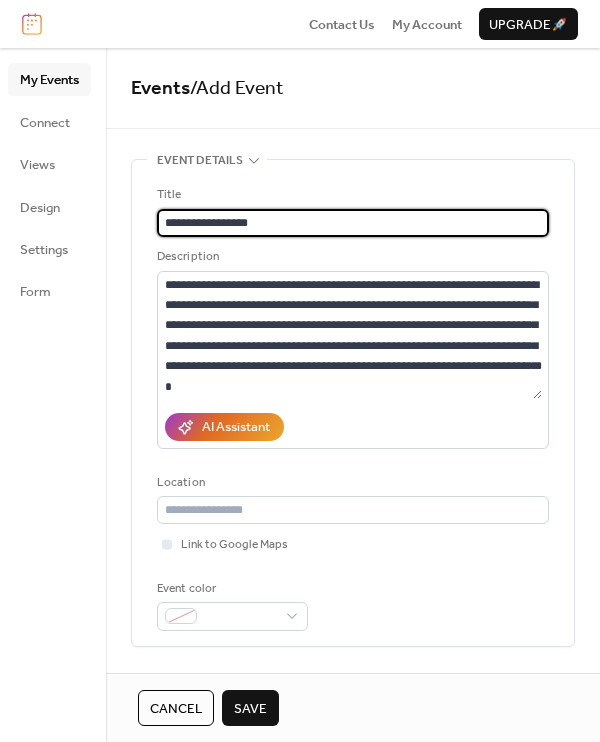 paste on "**********" 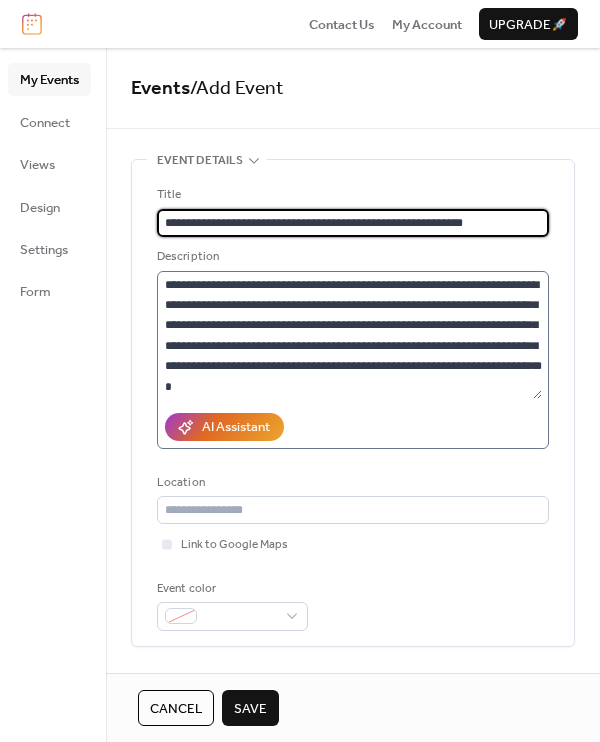 type on "**********" 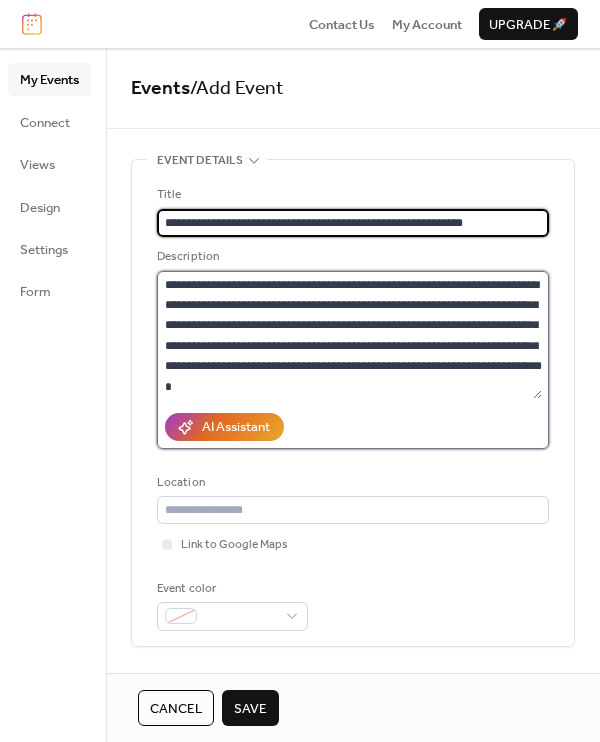 click on "**********" at bounding box center (349, 335) 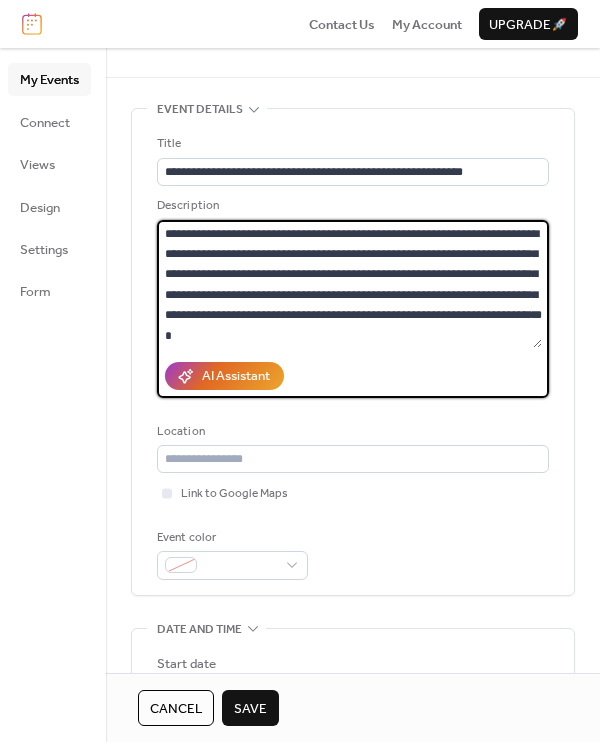 scroll, scrollTop: 39, scrollLeft: 0, axis: vertical 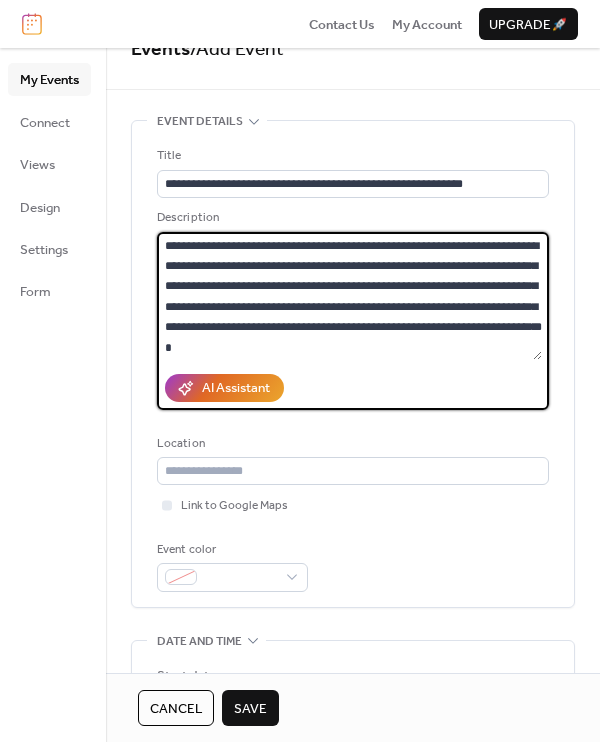 click on "**********" at bounding box center [349, 296] 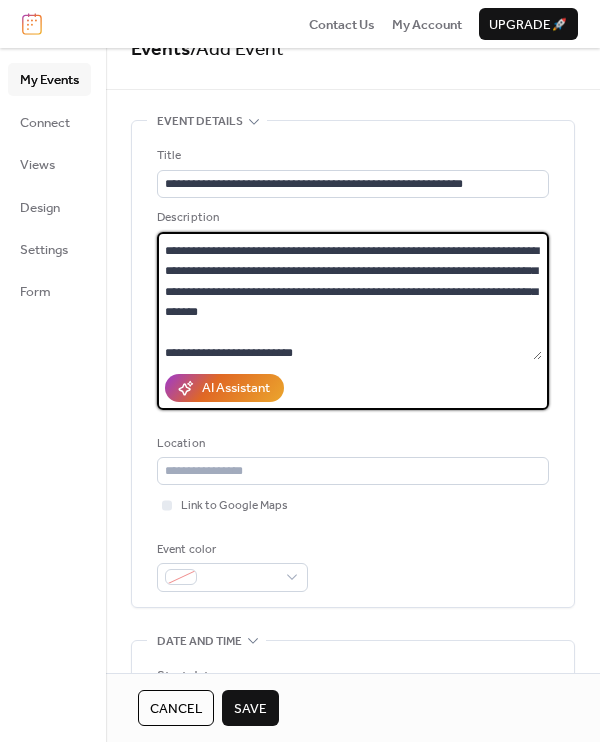scroll, scrollTop: 137, scrollLeft: 0, axis: vertical 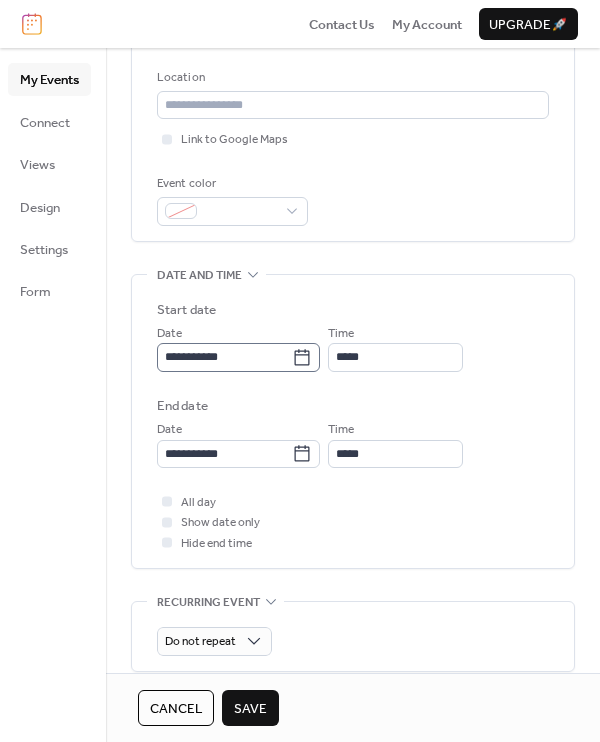 type on "**********" 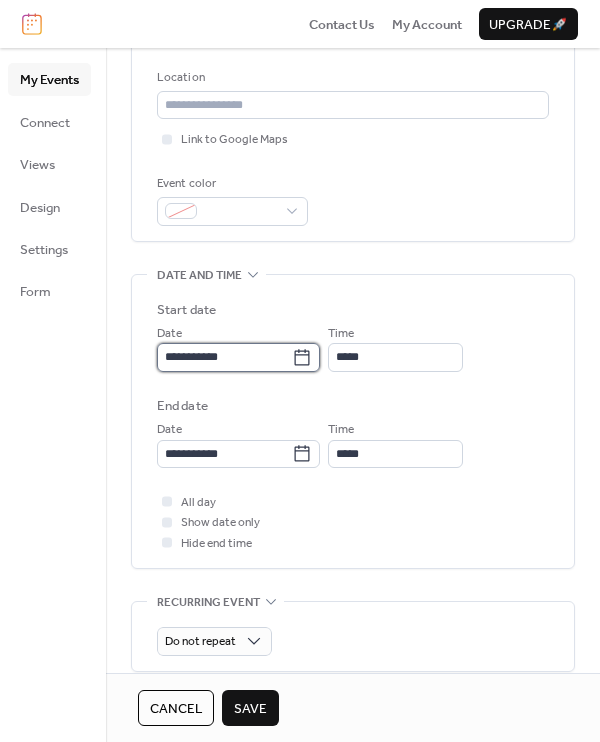 click on "**********" at bounding box center (224, 357) 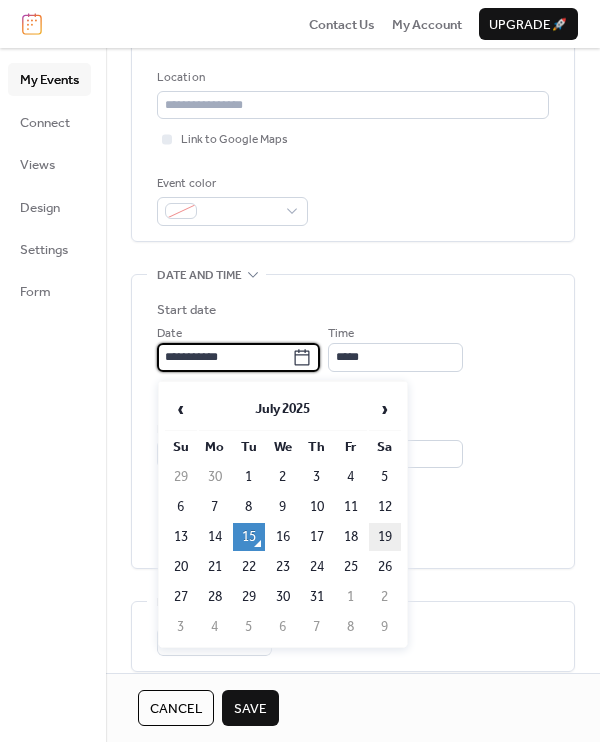 click on "19" at bounding box center (385, 537) 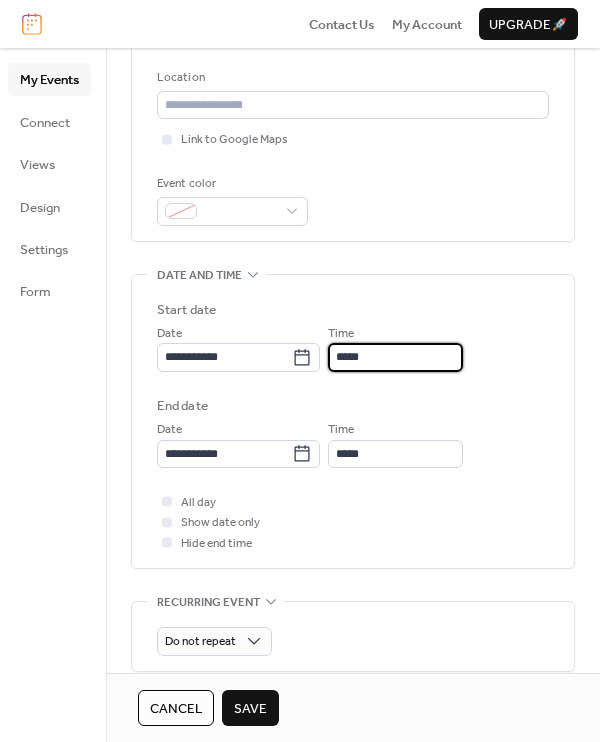 click on "*****" at bounding box center (395, 357) 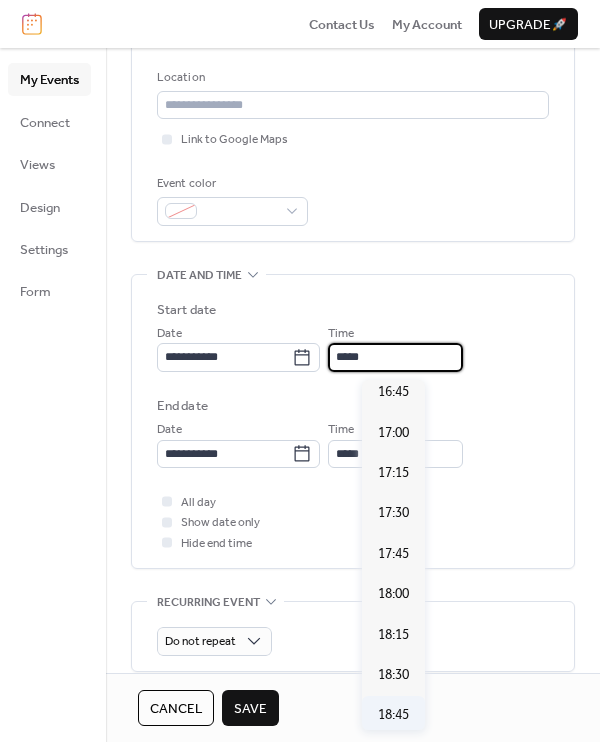 scroll, scrollTop: 2719, scrollLeft: 0, axis: vertical 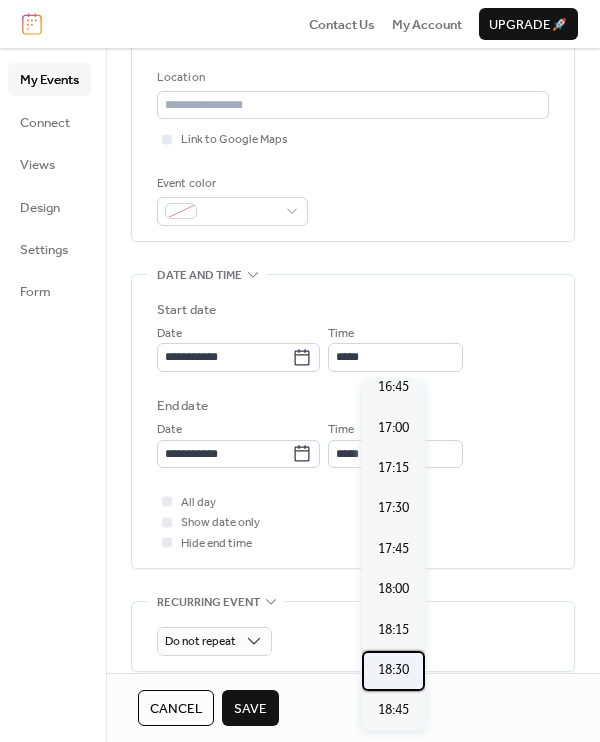 click on "18:30" at bounding box center [393, 670] 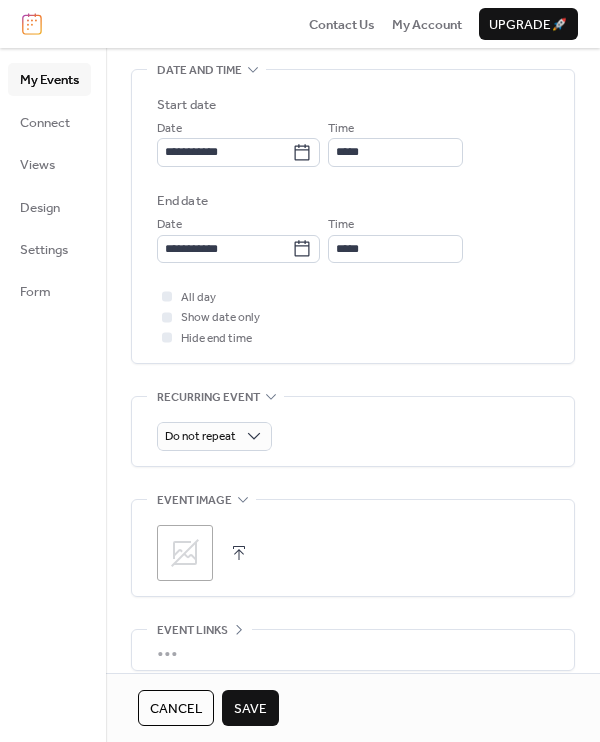 scroll, scrollTop: 619, scrollLeft: 0, axis: vertical 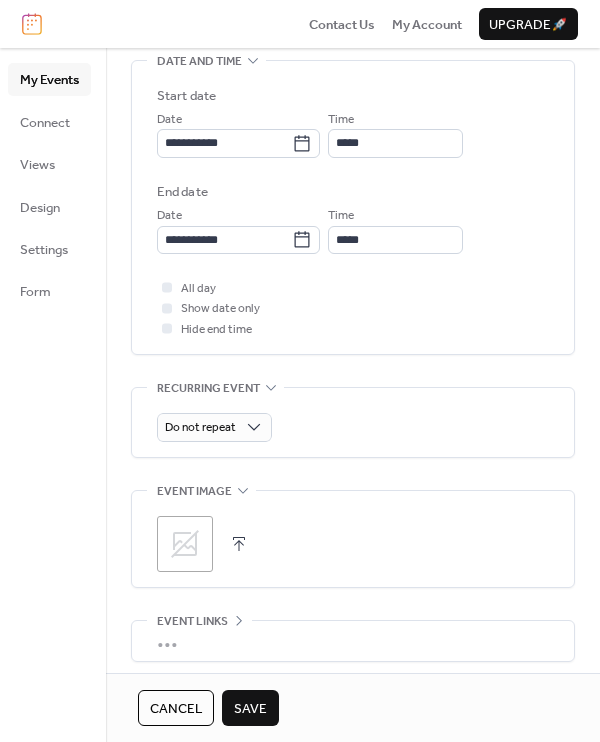 click on "Save" at bounding box center [250, 709] 